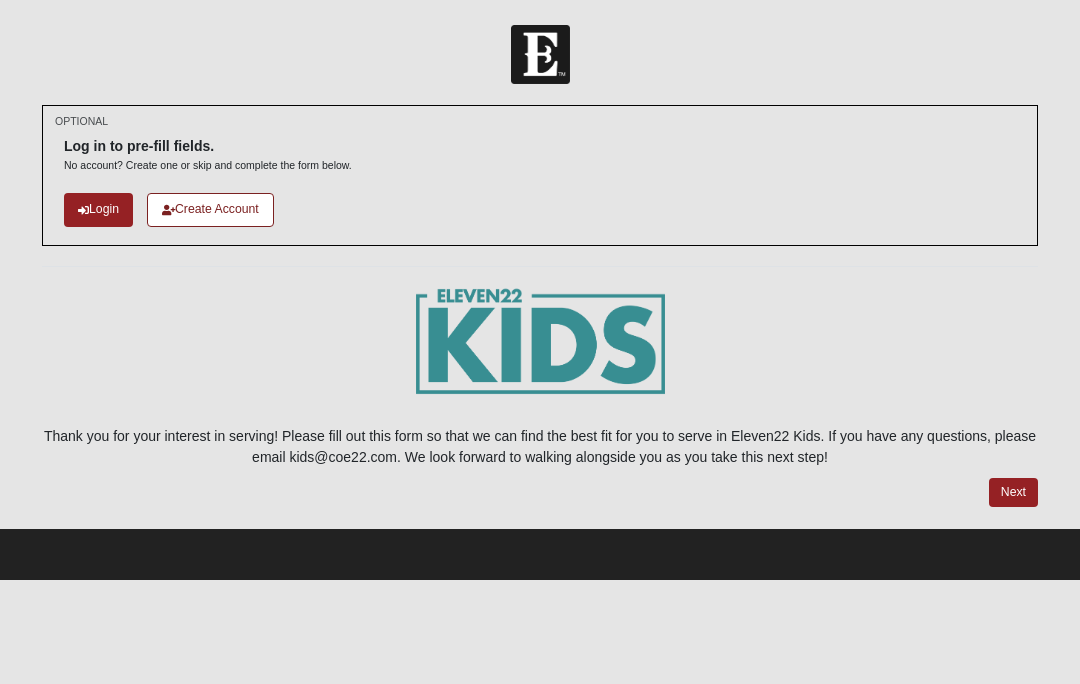 scroll, scrollTop: 0, scrollLeft: 0, axis: both 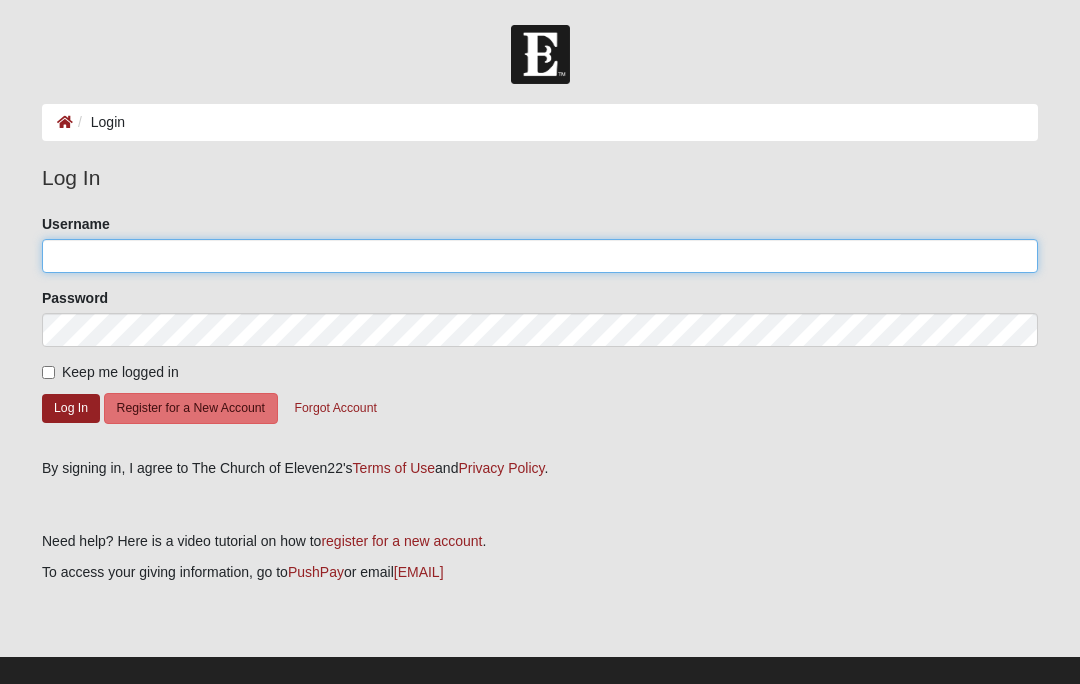 click on "Username" 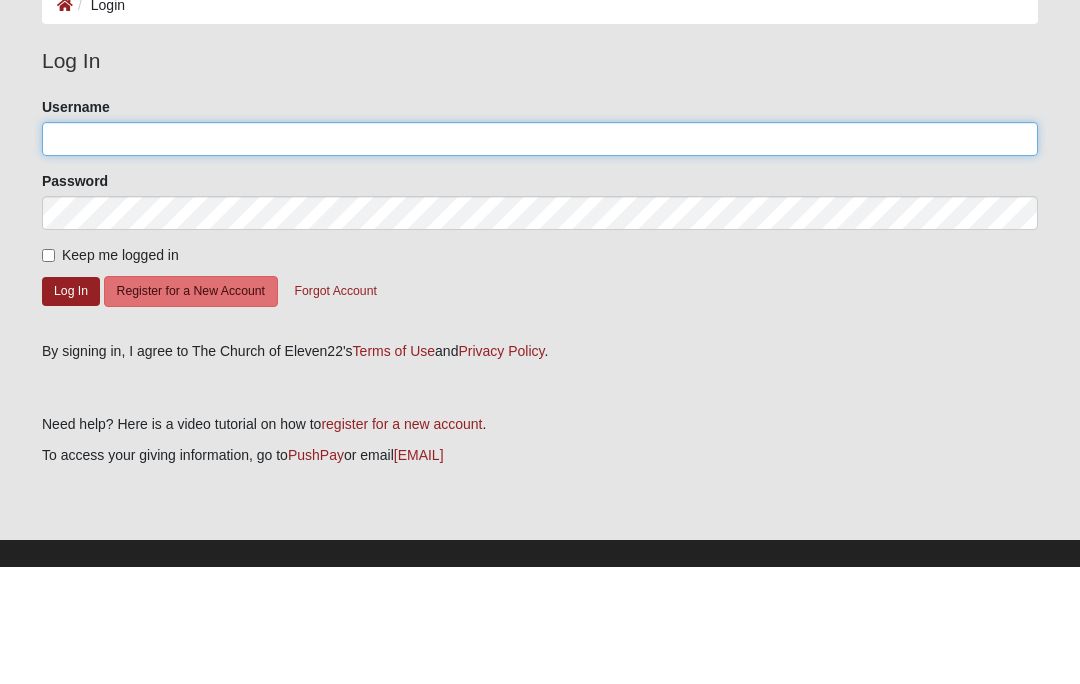 scroll, scrollTop: 23, scrollLeft: 0, axis: vertical 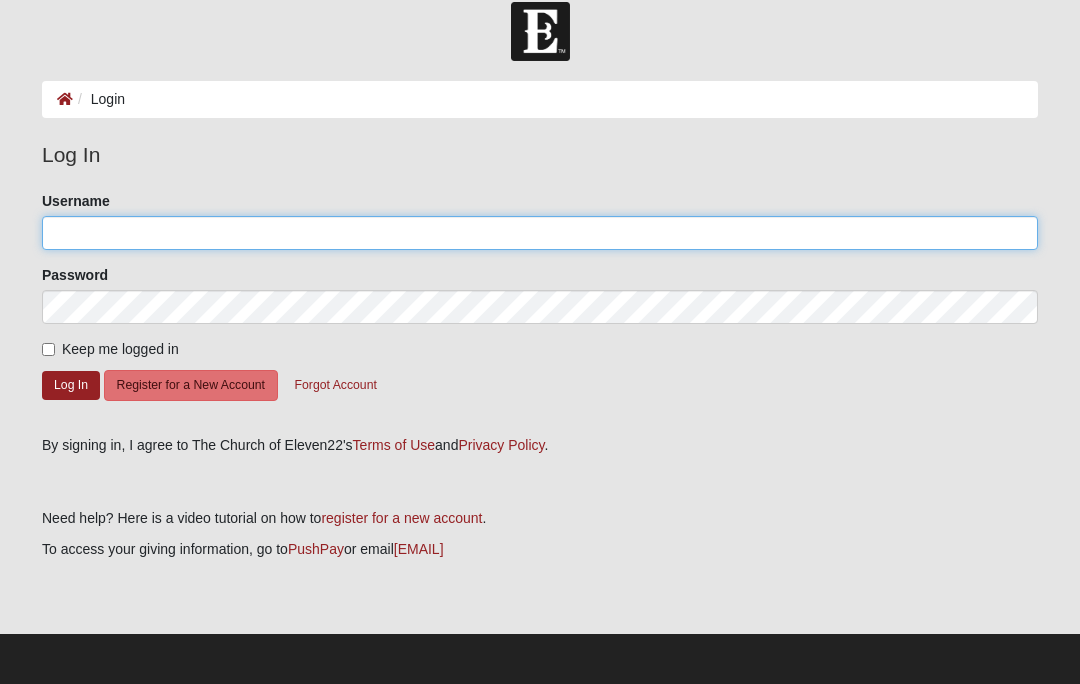 type on "[FIRST]" 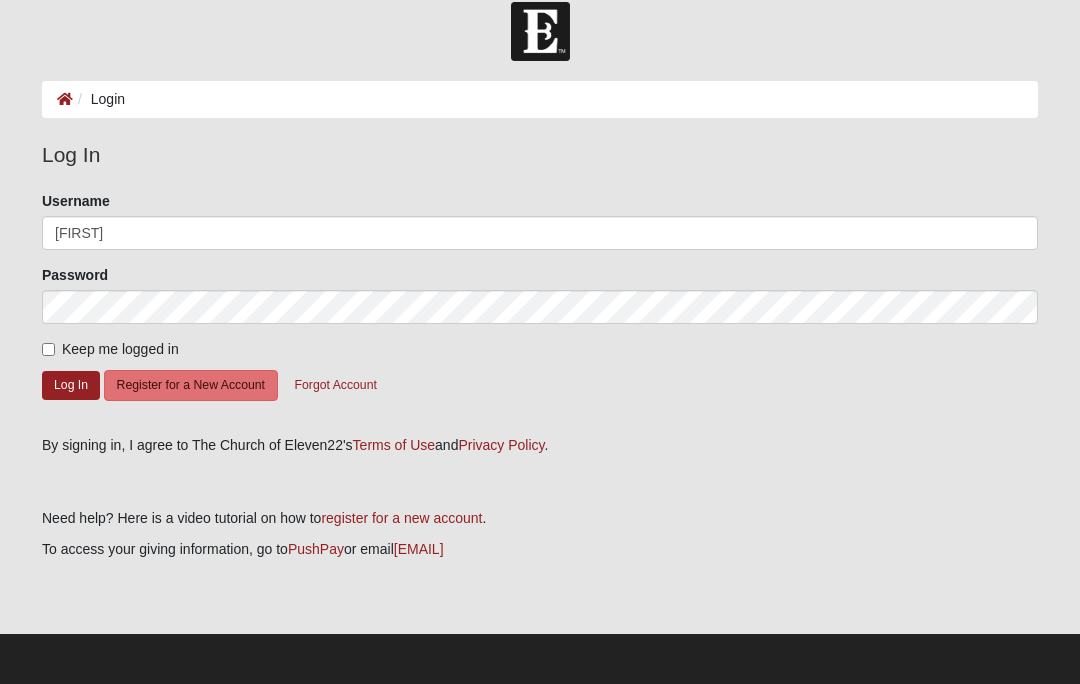 click on "Log In" 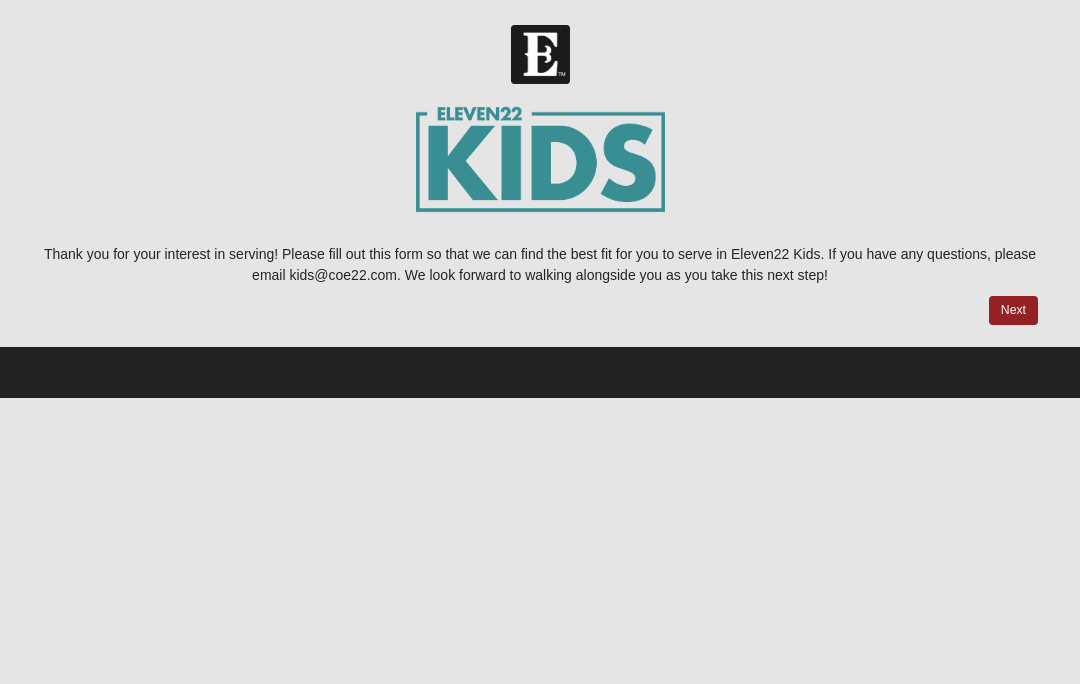 scroll, scrollTop: 0, scrollLeft: 0, axis: both 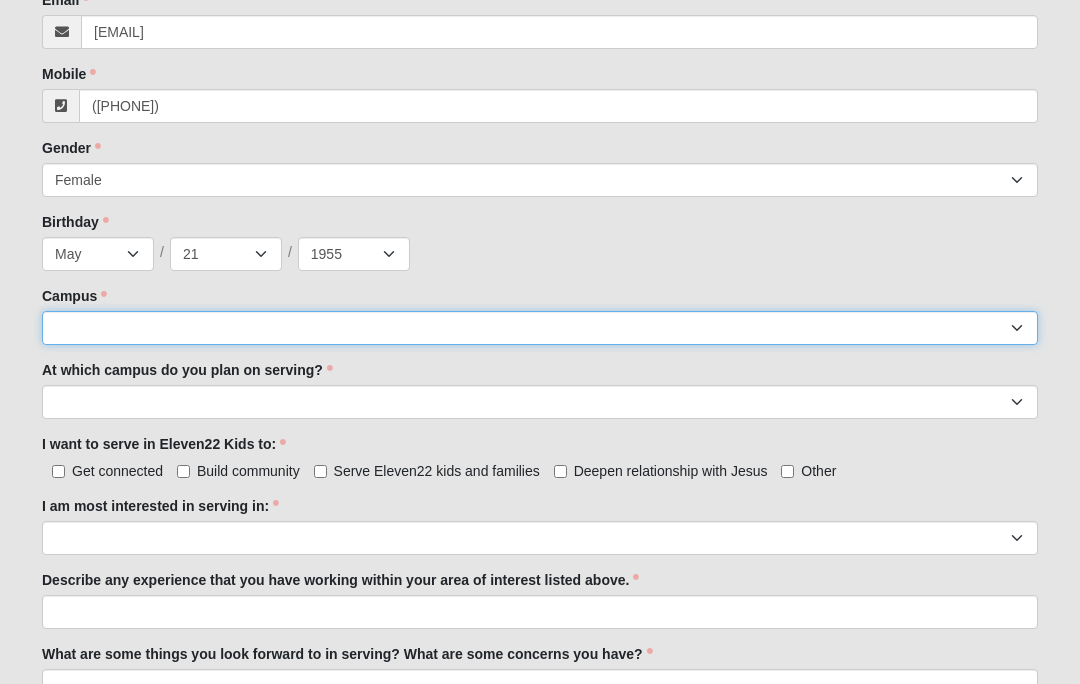 click on "Arlington
Baymeadows
Eleven22 Online
Fleming Island
Jesup
Mandarin
North Jax
Orange Park
Outpost
Palatka (Coming Soon)
Ponte Vedra
San Pablo
St. Johns
St. Augustine (Coming Soon)
Wildlight
NONE" at bounding box center (540, 328) 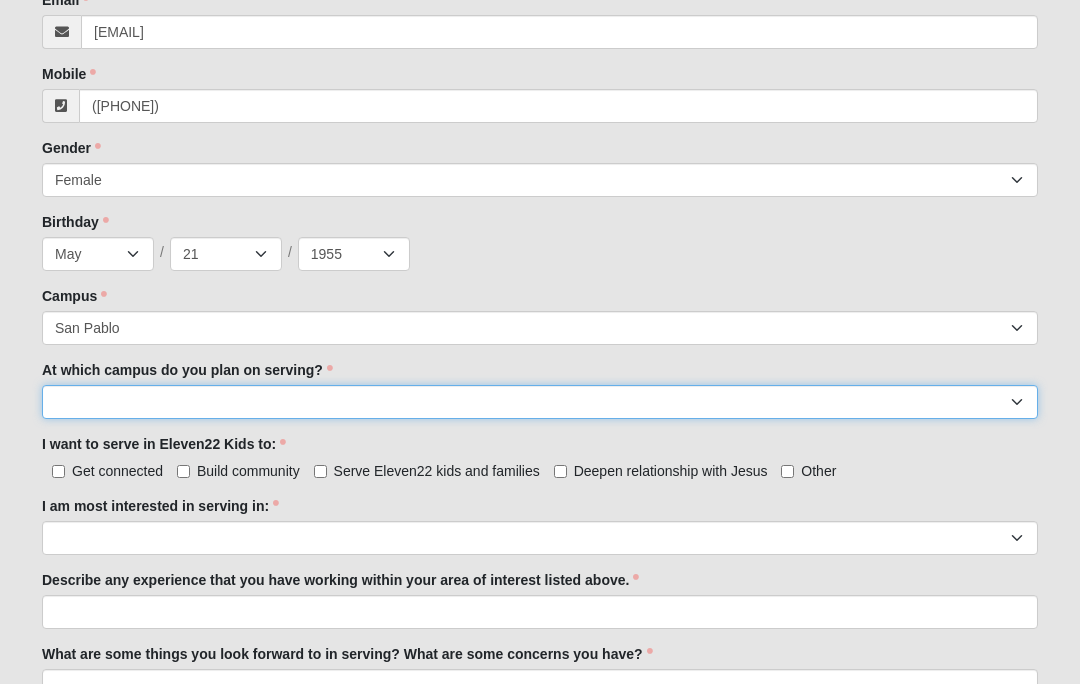 click on "Arlington
Baymeadows
Fleming Island
Jesup
Mandarin
North Jax
Orange Park
Palatka
Ponte Vedra
San Pablo
St. Augustine
St. Johns
Wildlight" at bounding box center [540, 402] 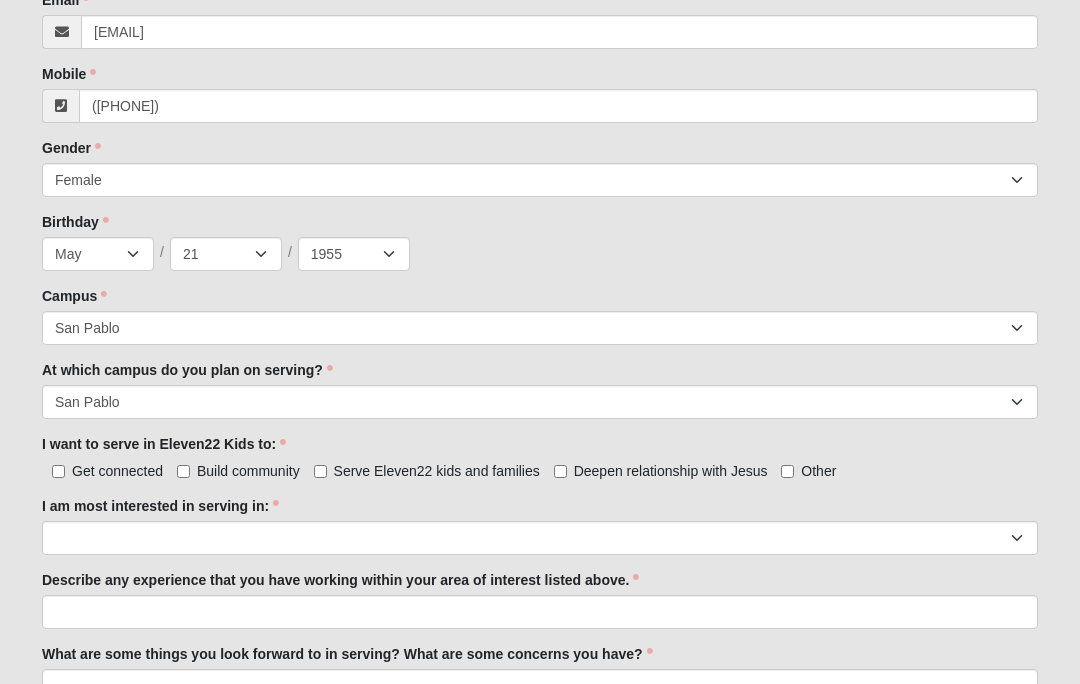 click on "Serve Eleven22 kids and families" at bounding box center [320, 471] 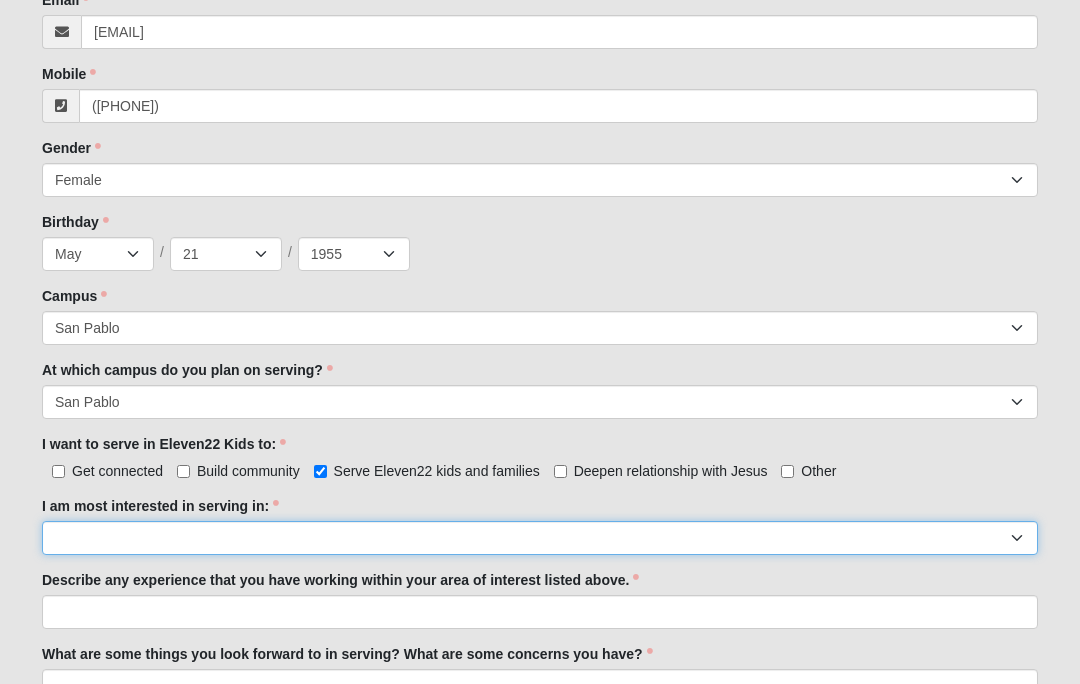 click on "Registration
Tour Guide
Preschool Disciple Group Leader
Elementary Disciple Group Leader
Large Group Leader
Large Group Worship
Large Group Production
Special Needs Disciple Group Leader
Classroom Buddy
Weekday Reset and Prep
Summer Serve Team
Undecided" at bounding box center [540, 538] 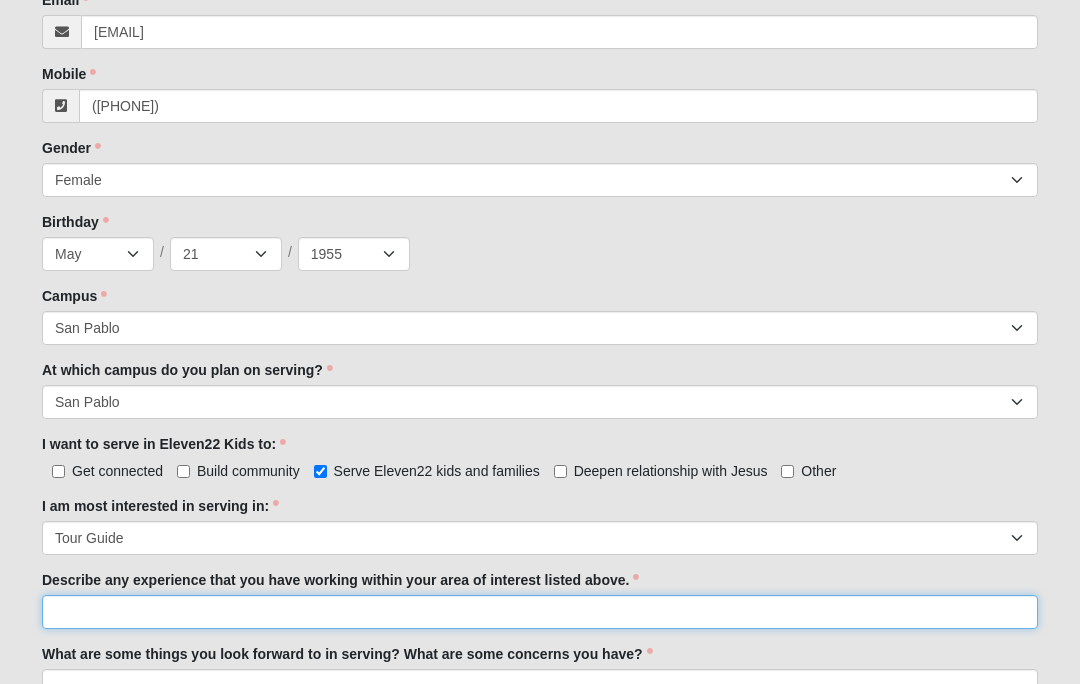 click on "Describe any experience that you have working within your area of interest listed above." at bounding box center (540, 612) 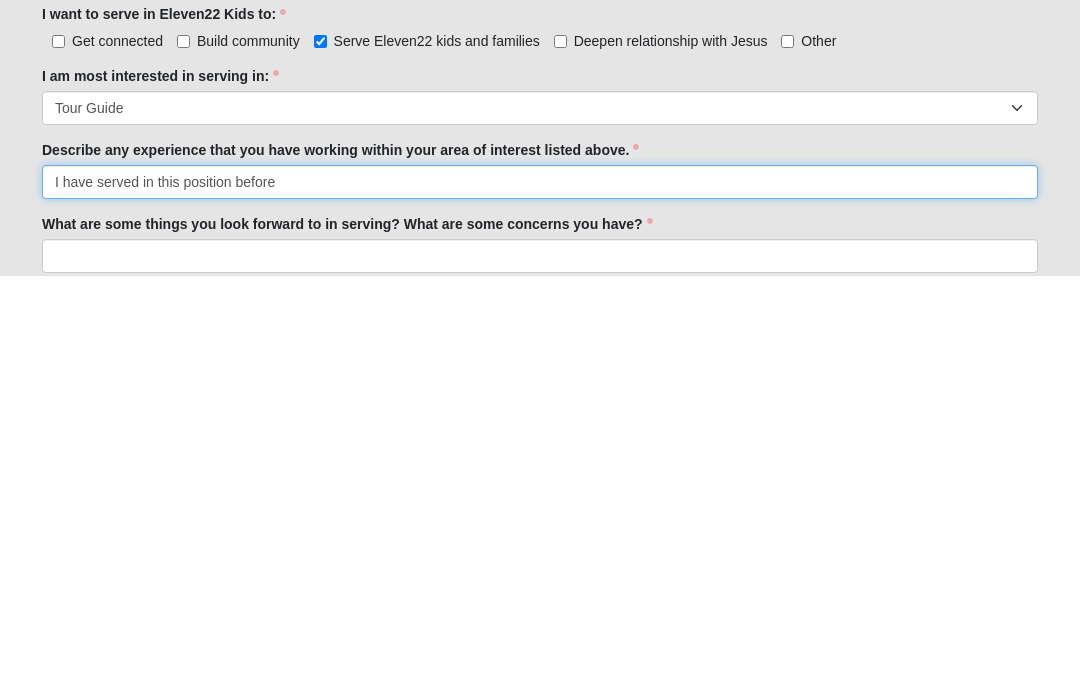 type on "I have served in this position before" 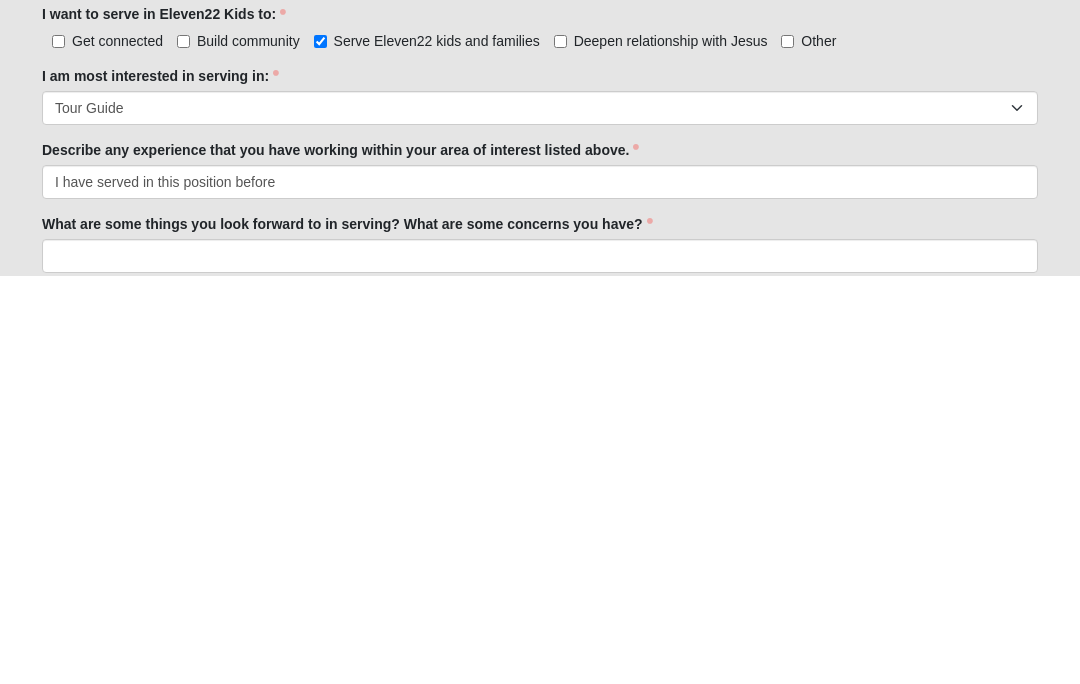 click on "Other" at bounding box center (787, 449) 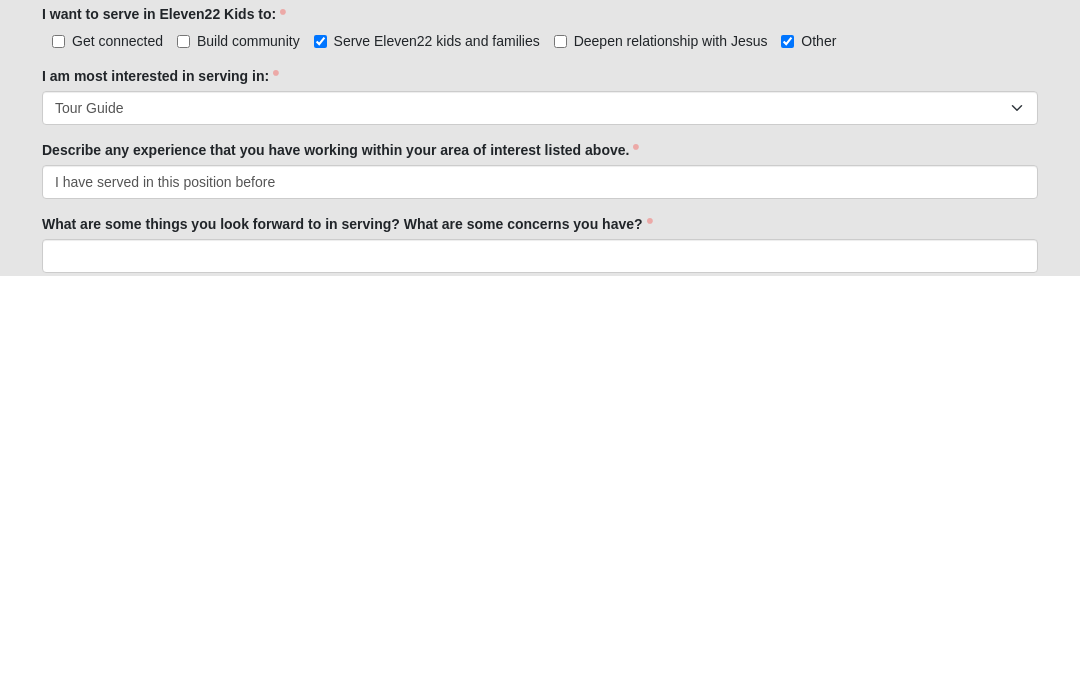 scroll, scrollTop: 1129, scrollLeft: 0, axis: vertical 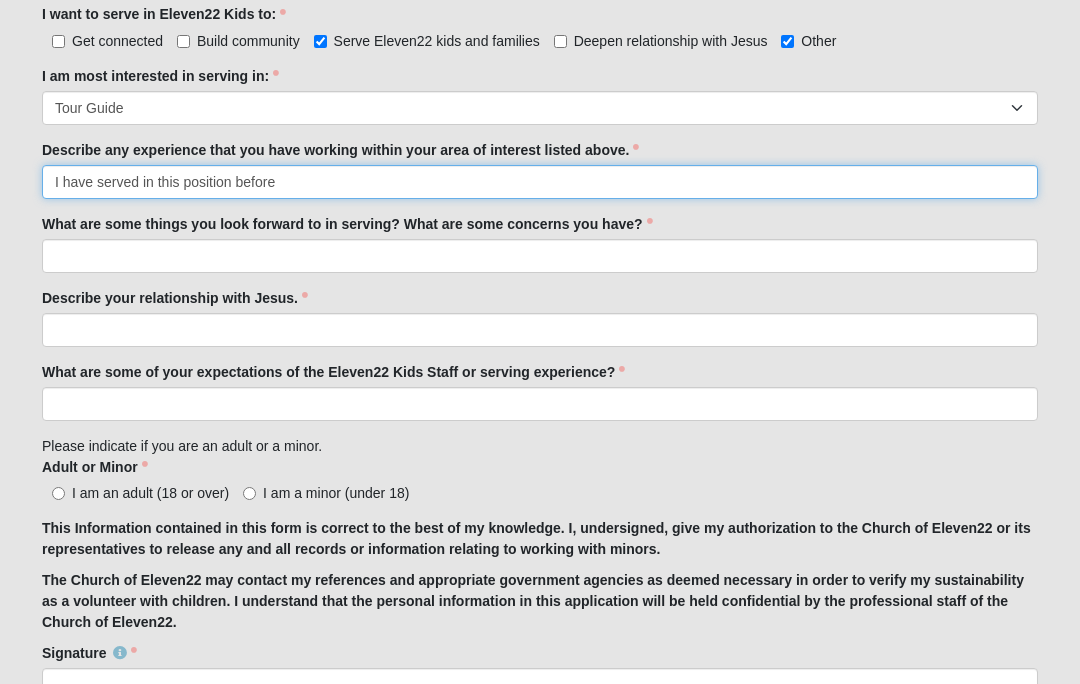 click on "I have served in this position before" at bounding box center (540, 182) 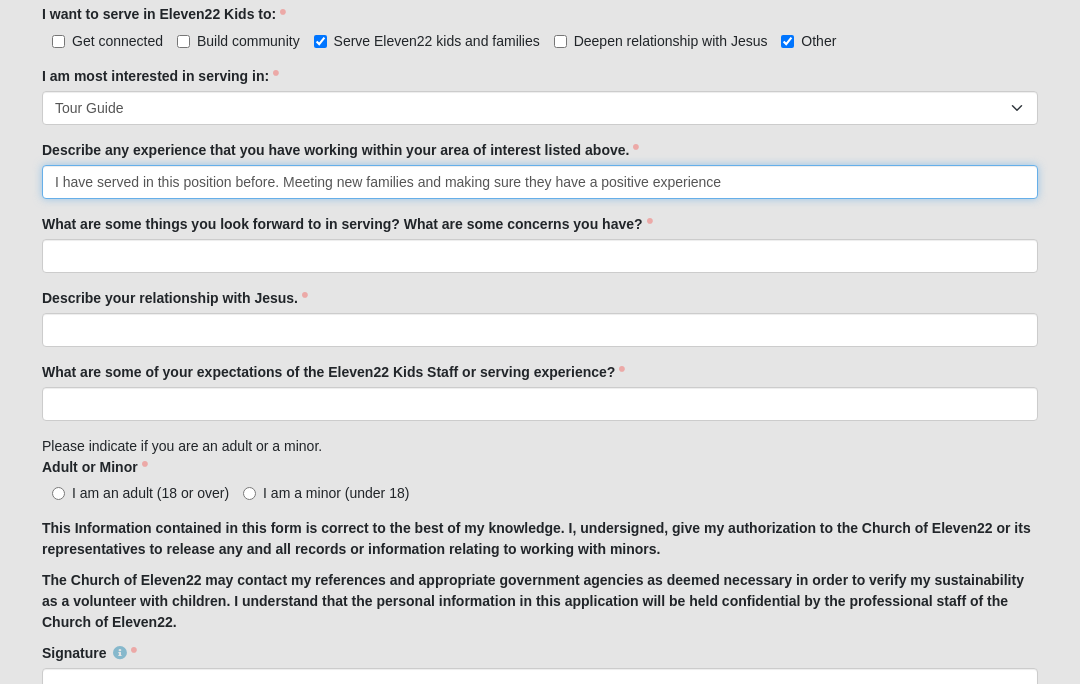 click on "I have served in this position before. Meeting new families and making sure they have a positive experience" at bounding box center [540, 182] 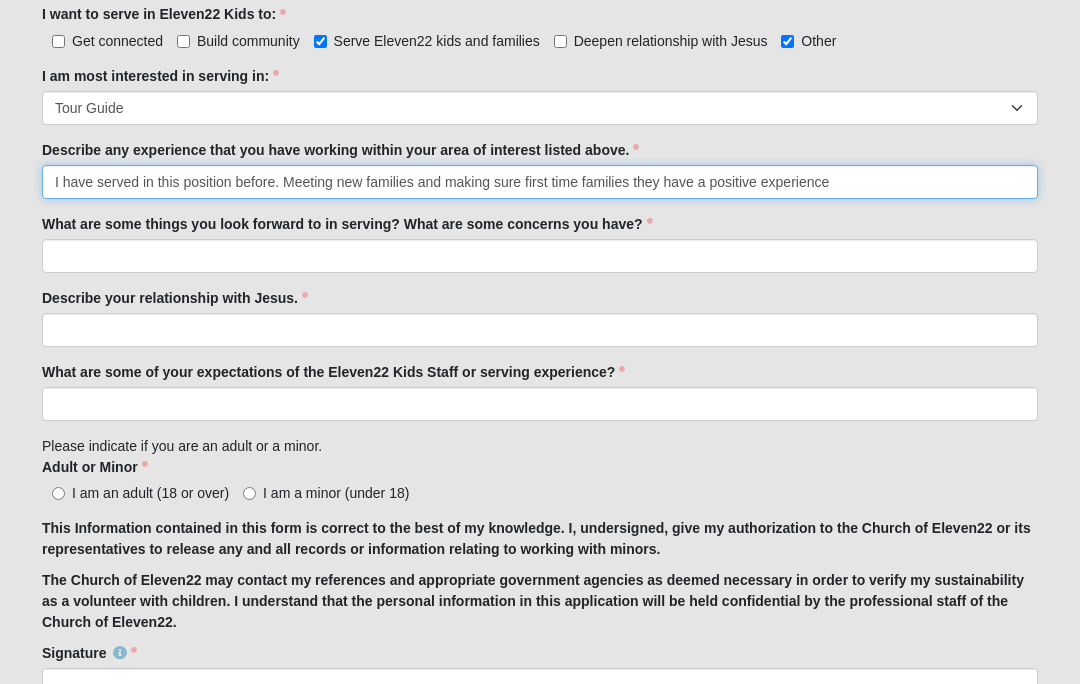 click on "I have served in this position before. Meeting new families and making sure first time families they have a positive experience" at bounding box center [540, 182] 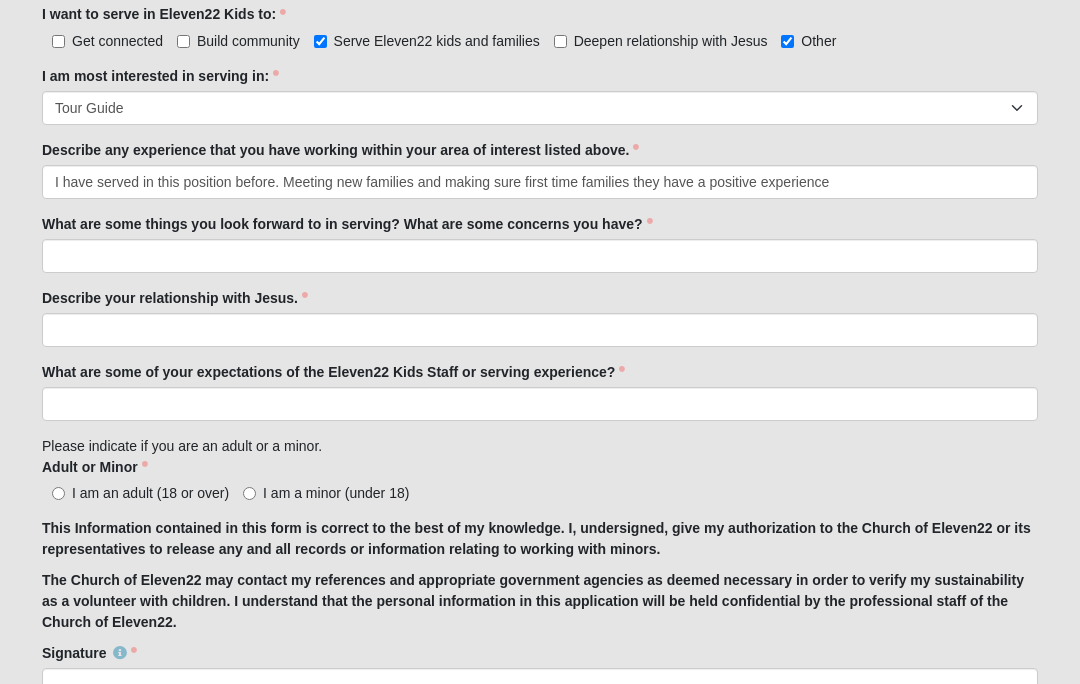 click on "I have served in this position before. Meeting new families and making sure first time families they have a positive experience
Describe any experience that you have working within your area of interest listed above. is required." at bounding box center (540, 169) 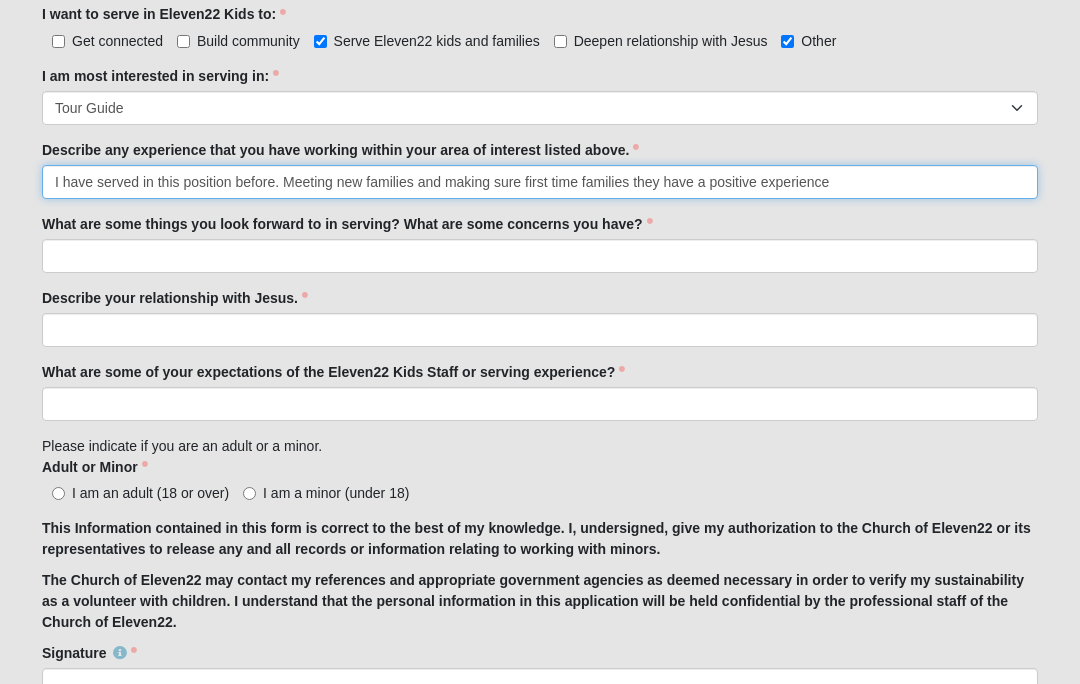 click on "I have served in this position before. Meeting new families and making sure first time families they have a positive experience" at bounding box center [540, 182] 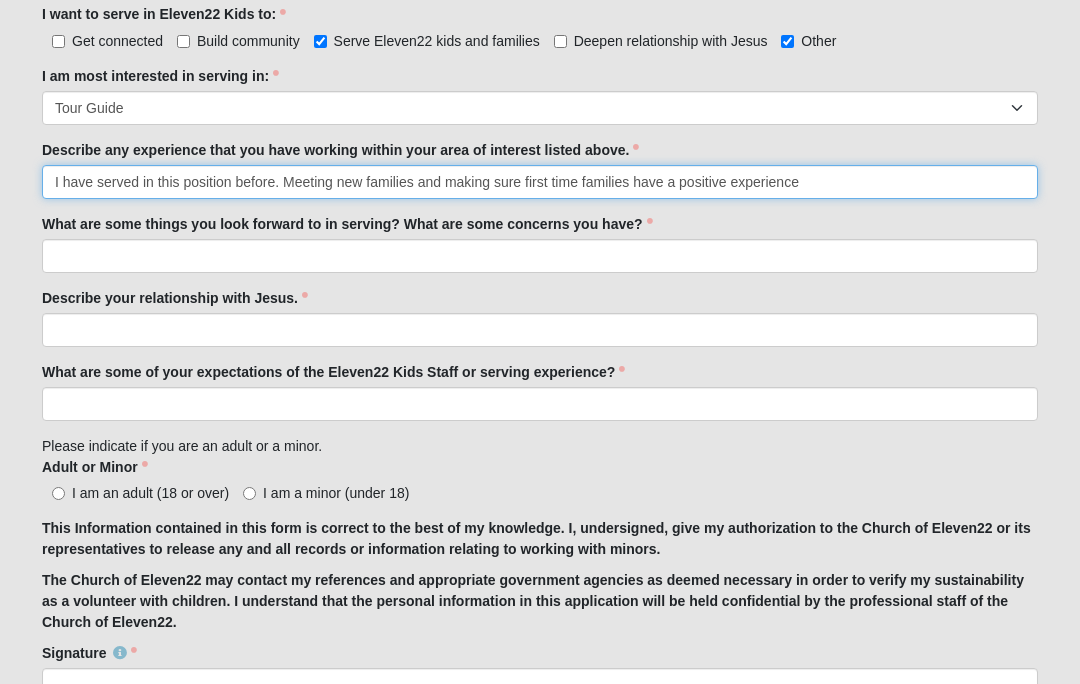 click on "I have served in this position before. Meeting new families and making sure first time families have a positive experience" at bounding box center (540, 182) 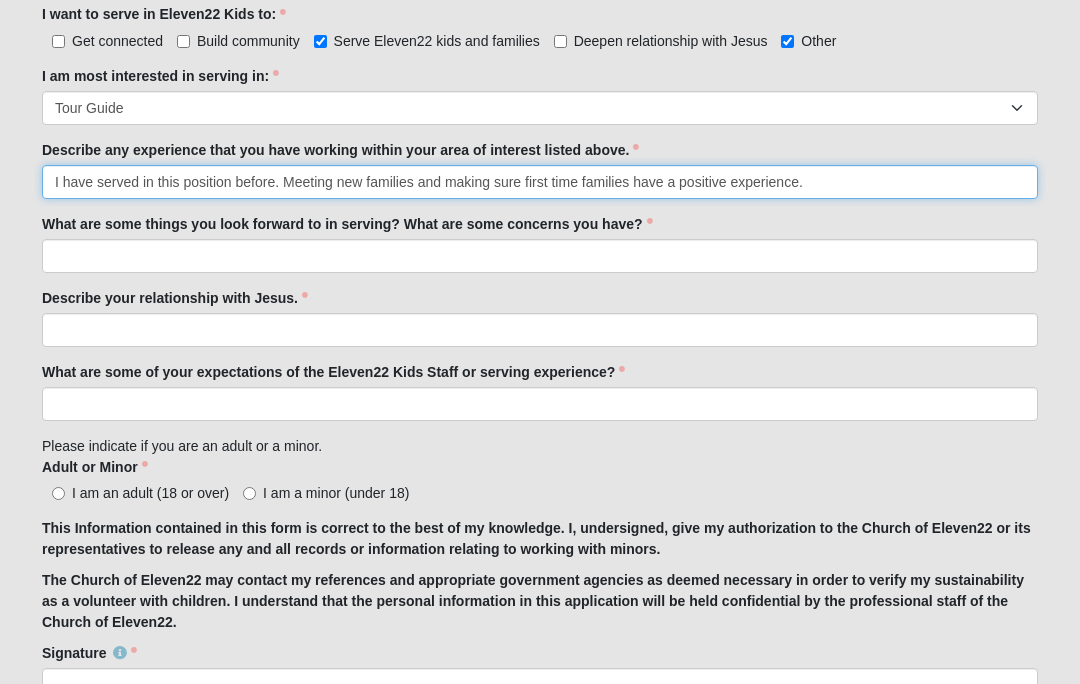 type on "I have served in this position before. Meeting new families and making sure first time families have a positive experience." 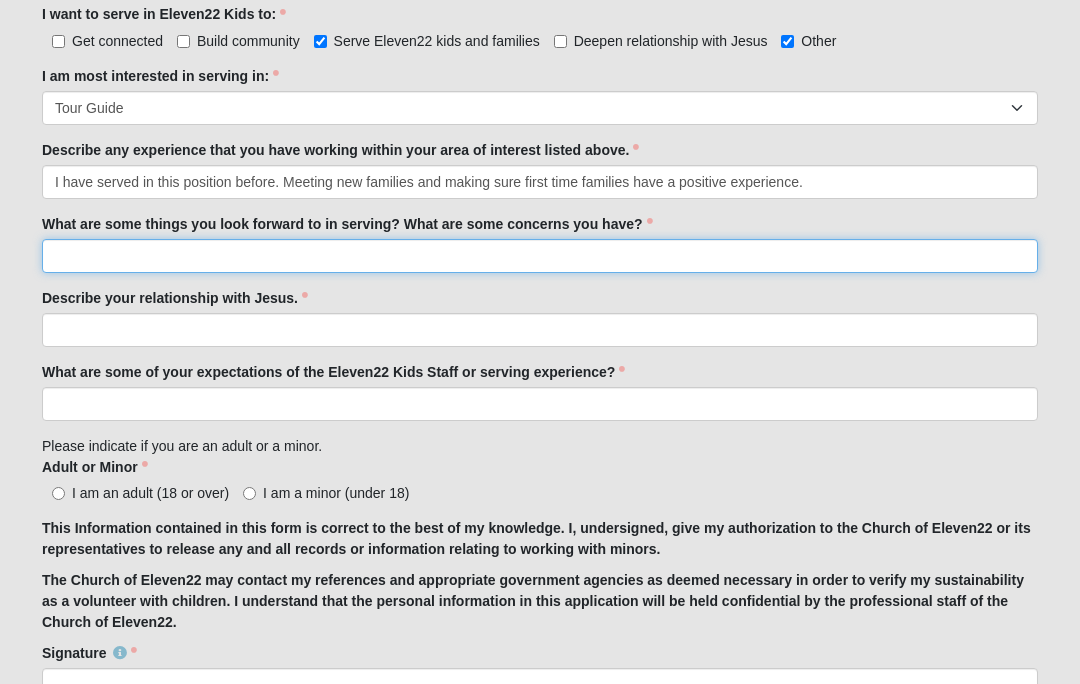 click on "What are some things you look forward to in serving? What are some concerns you have?" at bounding box center (540, 256) 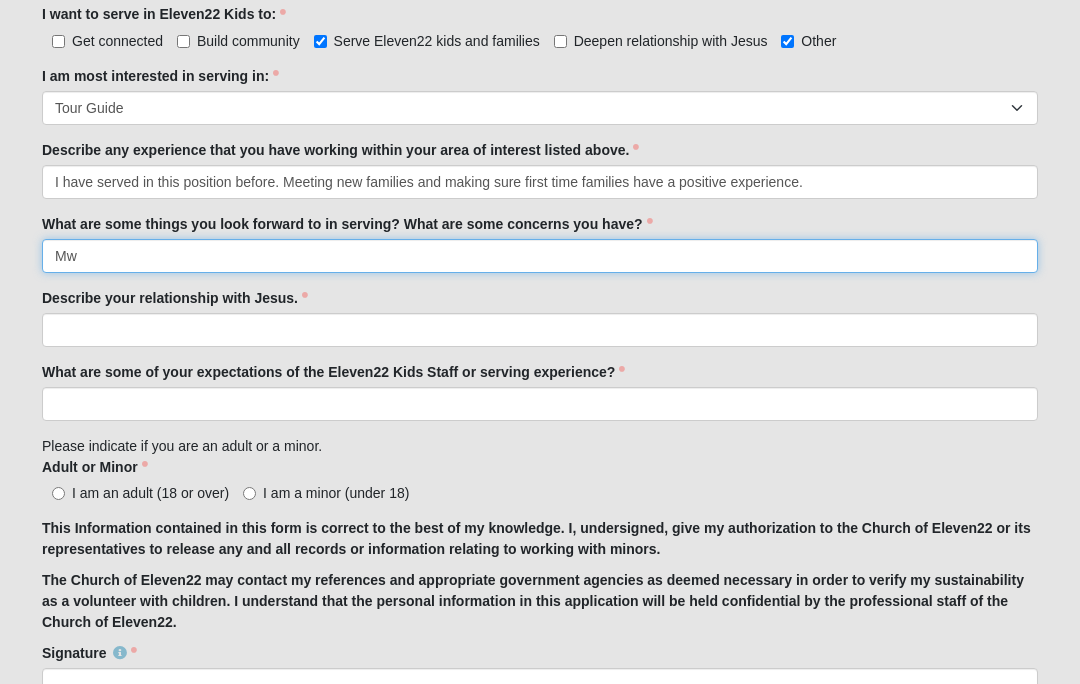 type on "M" 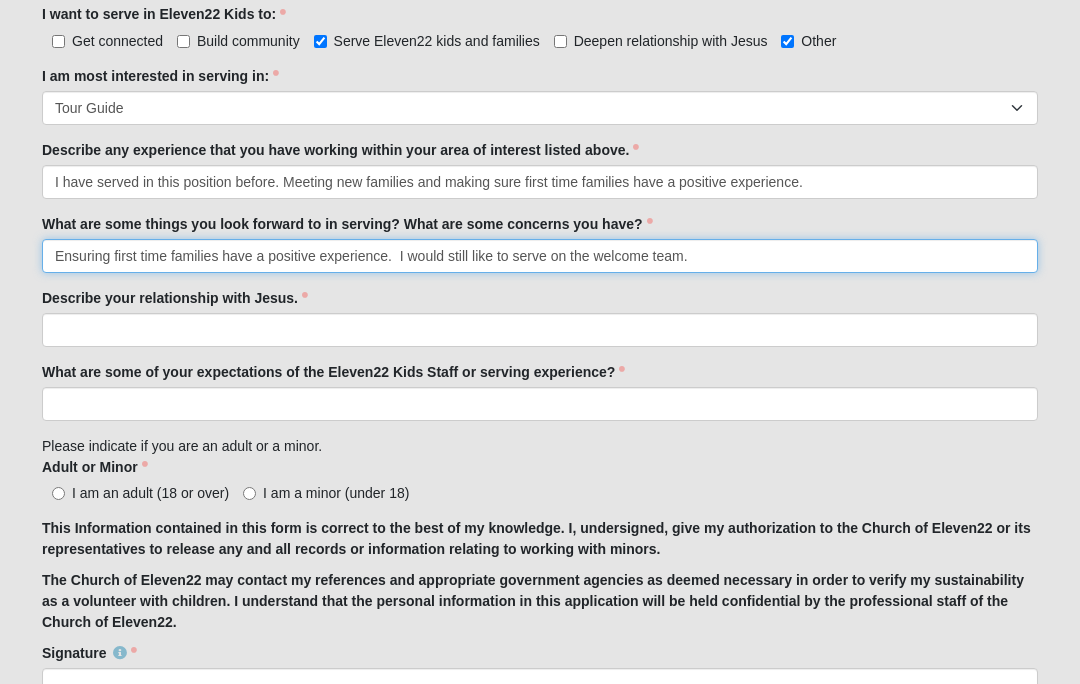 click on "Ensuring first time families have a positive experience.  I would still like to serve on the welcome team." at bounding box center [540, 256] 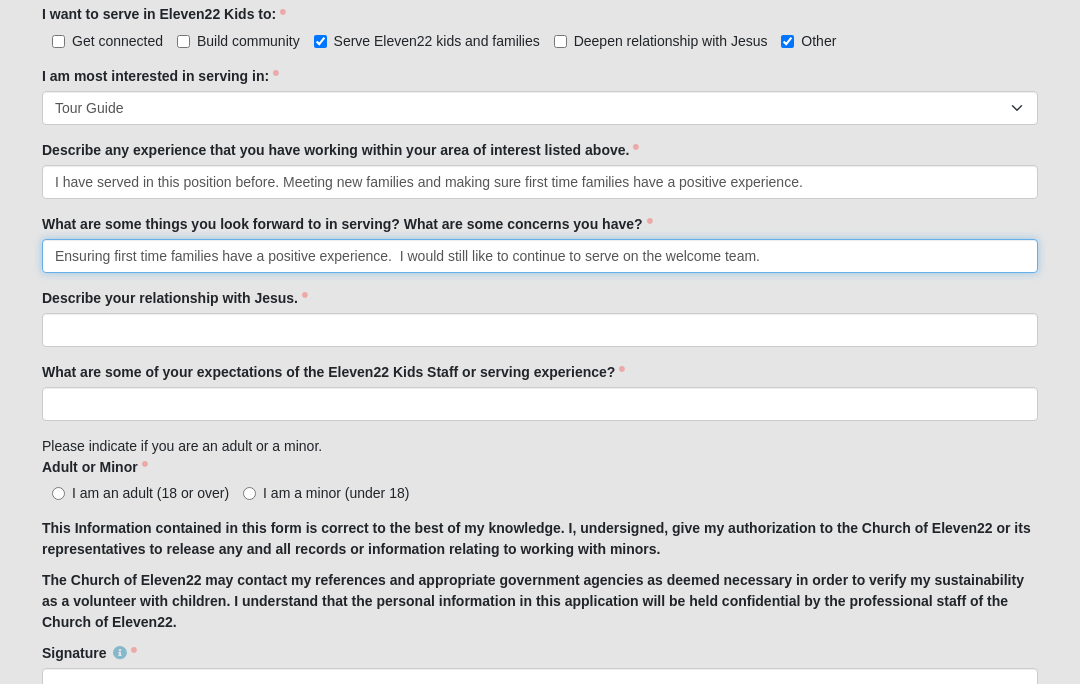 click on "Ensuring first time families have a positive experience.  I would still like to continue to serve on the welcome team." at bounding box center [540, 256] 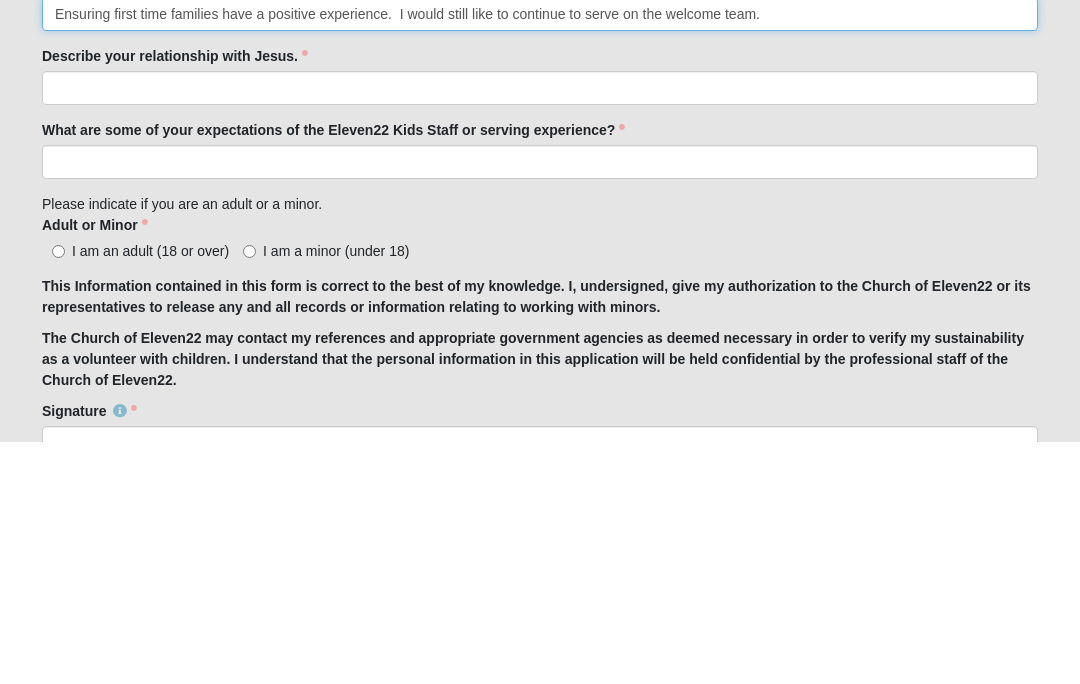 type on "Ensuring first time families have a positive experience.  I would still like to continue to serve on the welcome team." 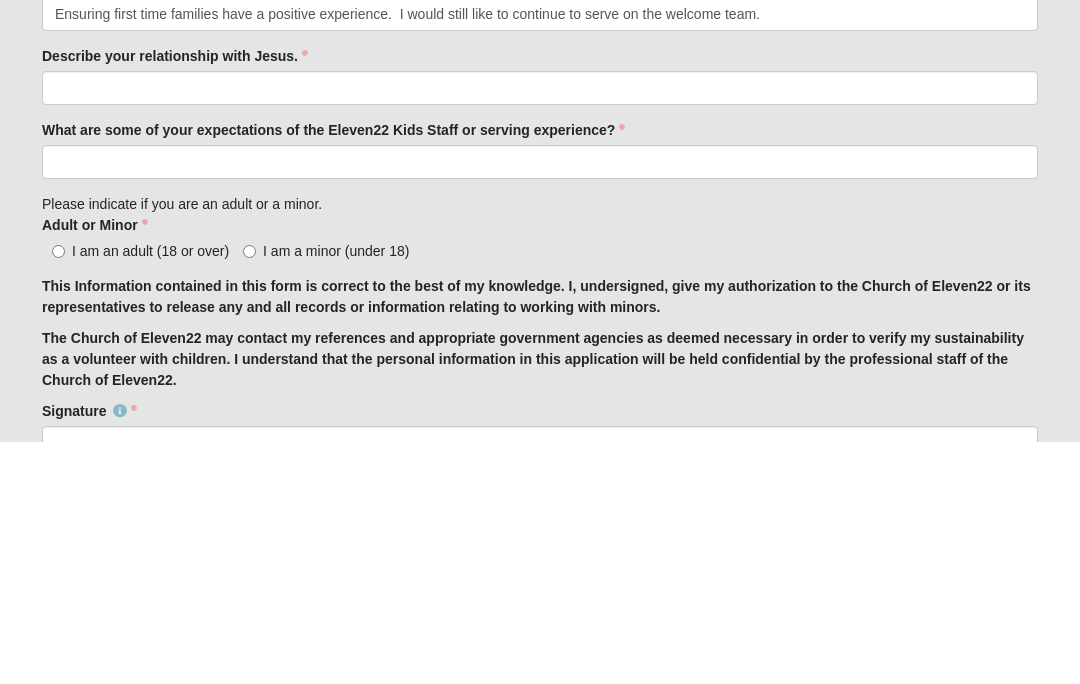 click on "I am an adult (18 or over)" at bounding box center (58, 493) 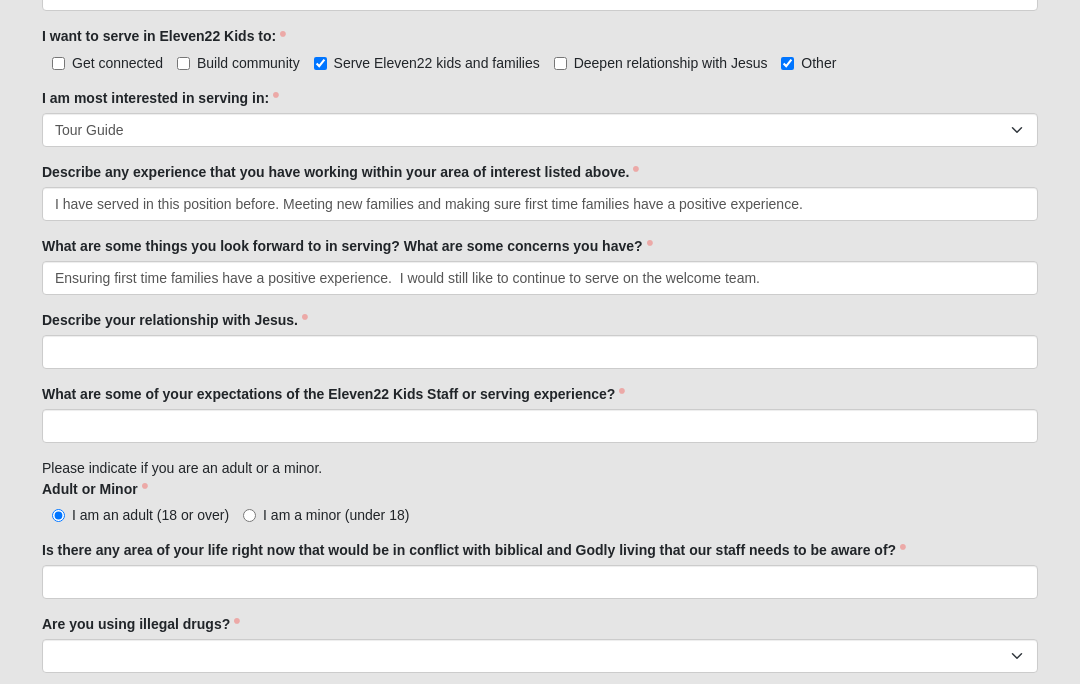 scroll, scrollTop: 1100, scrollLeft: 0, axis: vertical 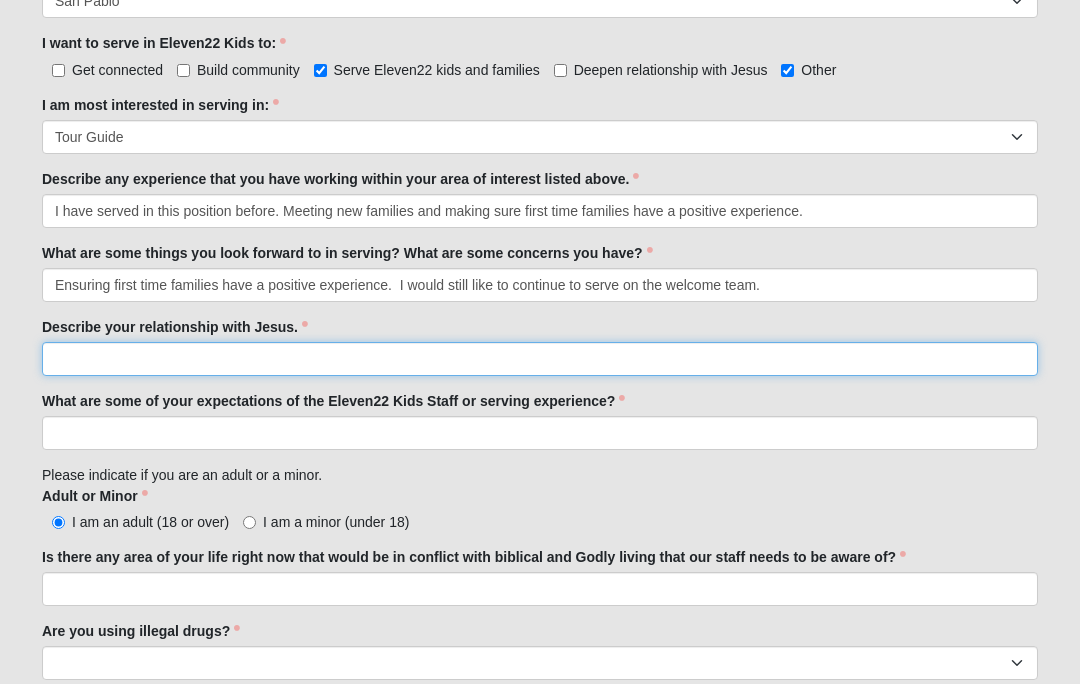 click on "Describe your relationship with Jesus." at bounding box center [540, 359] 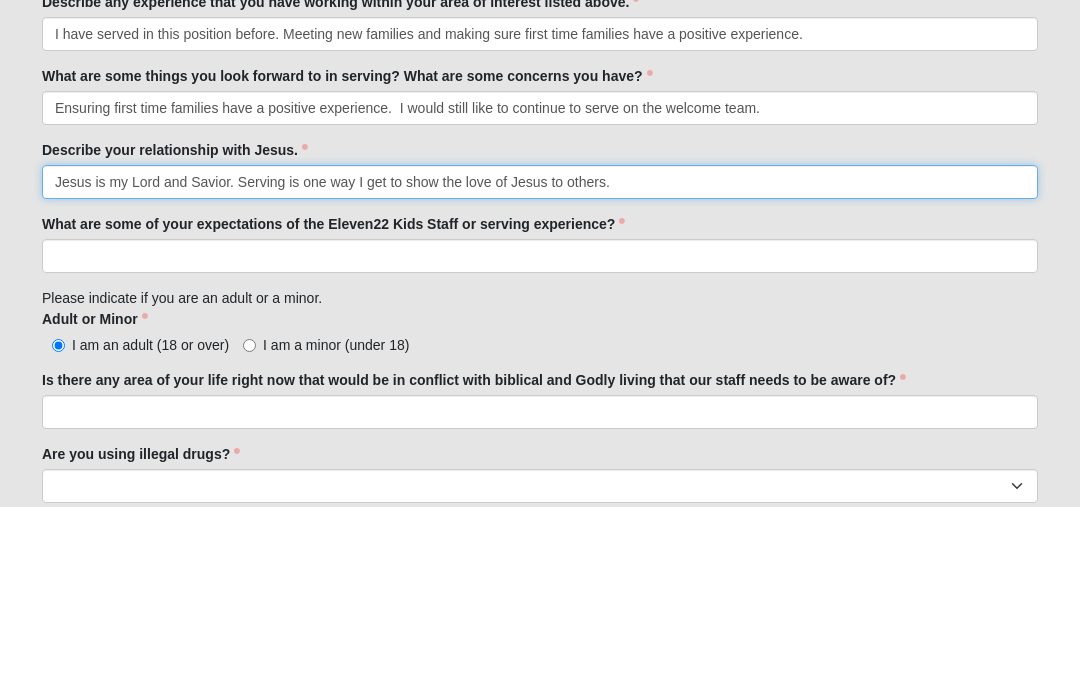 type on "Jesus is my Lord and Savior. Serving is one way I get to show the love of Jesus to others." 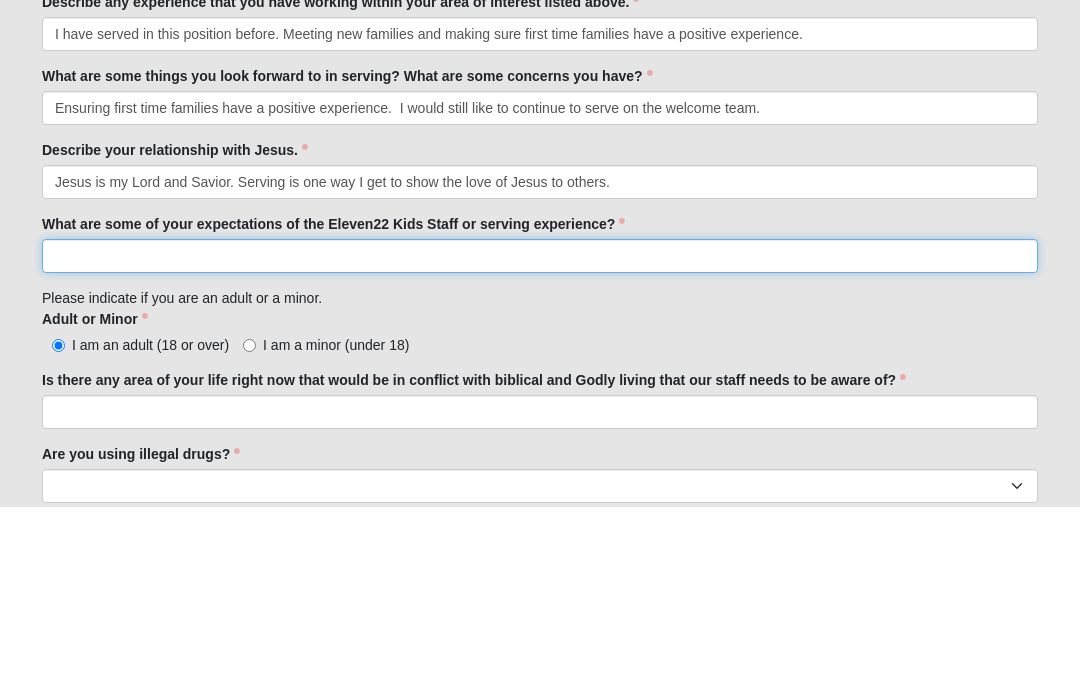 click on "What are some of your expectations of the Eleven22 Kids Staff or serving experience?" at bounding box center [540, 433] 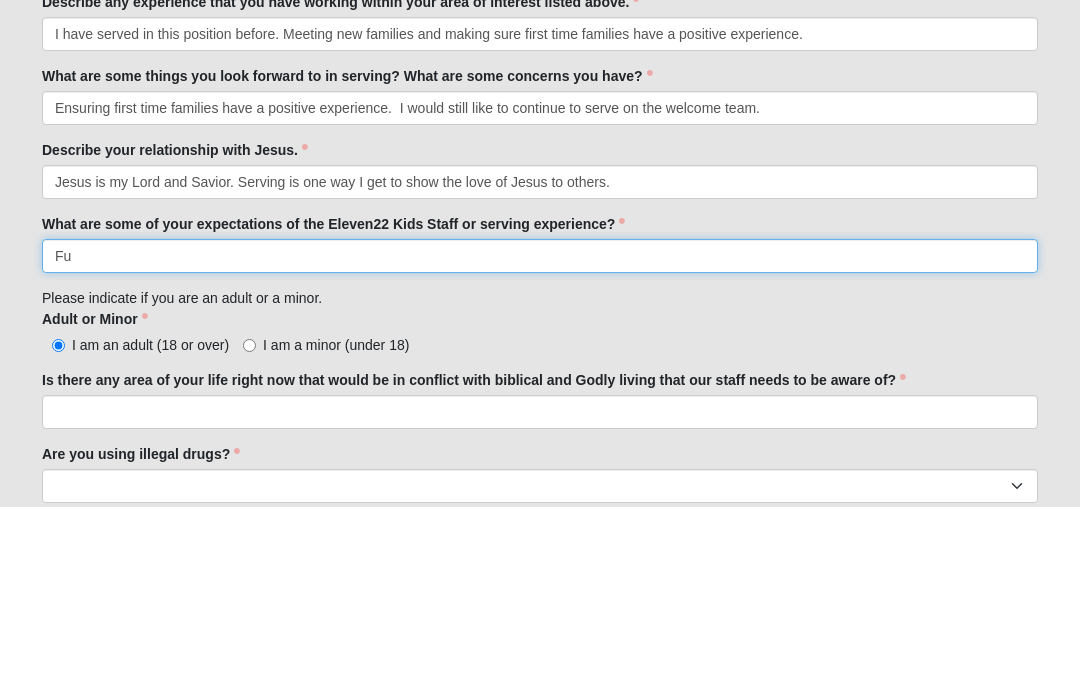 type on "F" 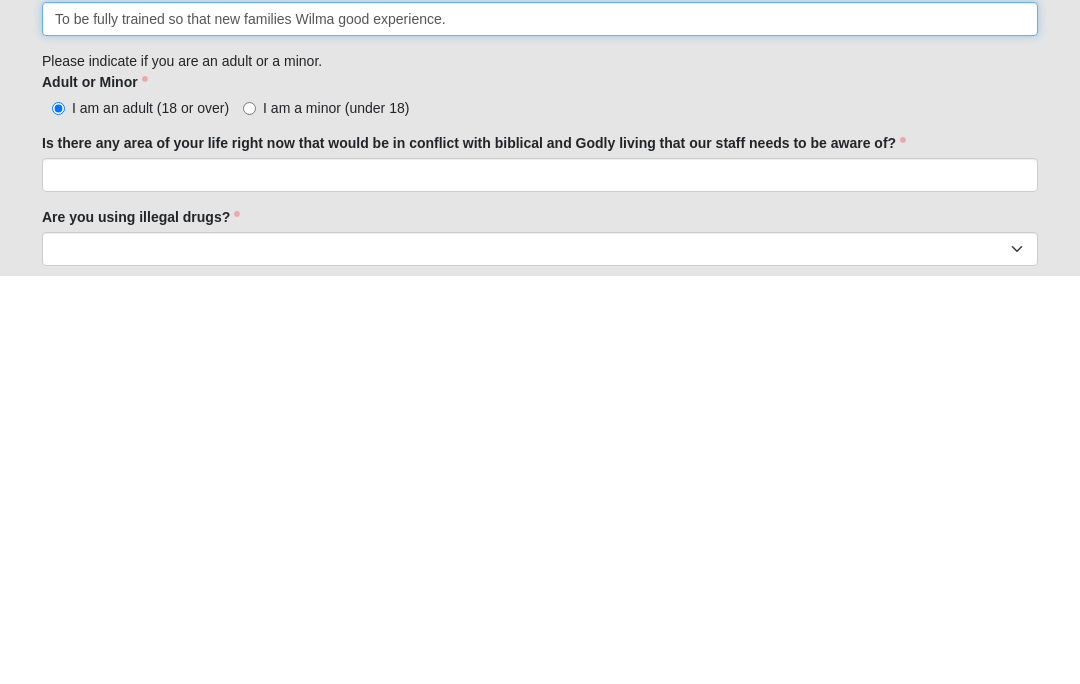 scroll, scrollTop: 1137, scrollLeft: 0, axis: vertical 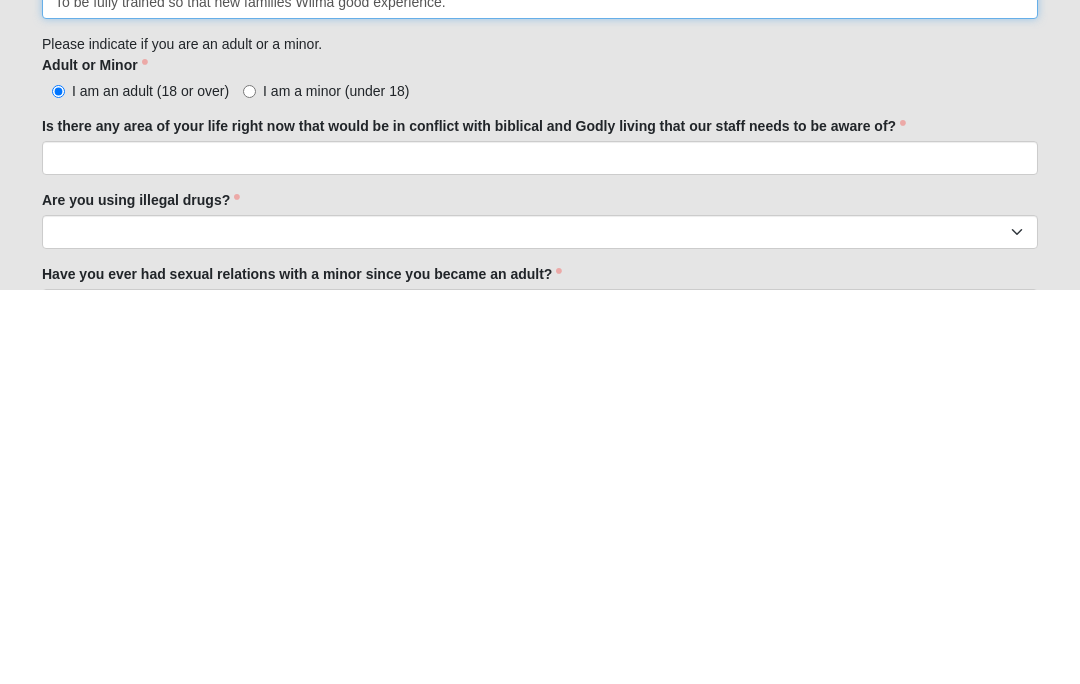 type on "To be fully trained so that new families Wilma good experience." 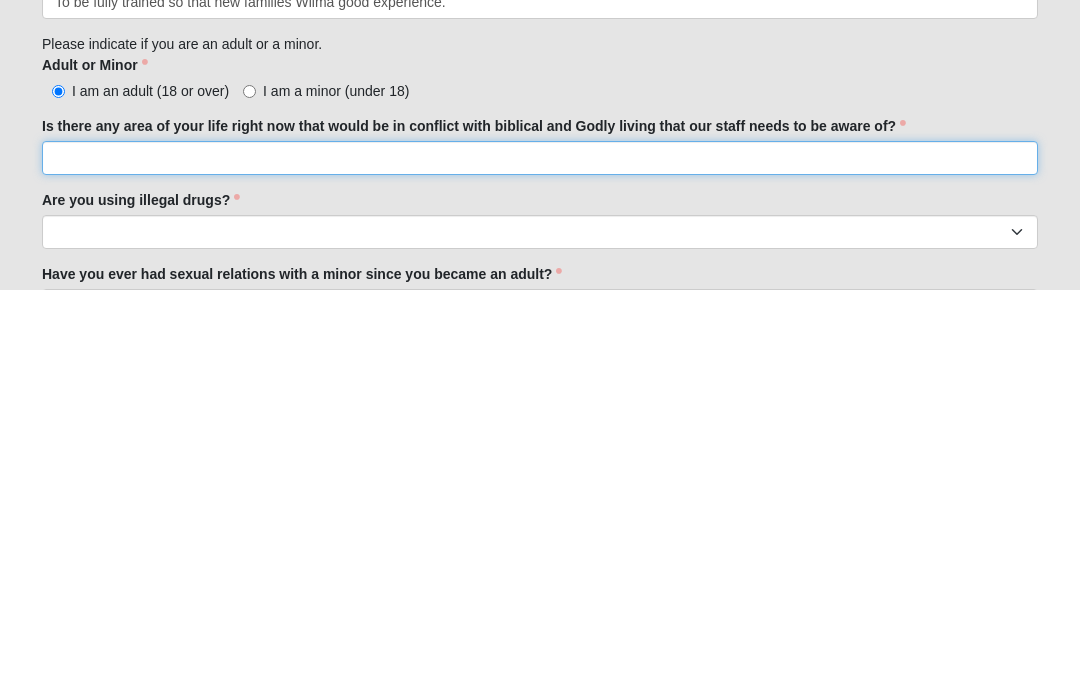 click on "Is there any area of your life right now that would be in conflict with biblical and Godly living that our staff needs to be aware of?" at bounding box center [540, 552] 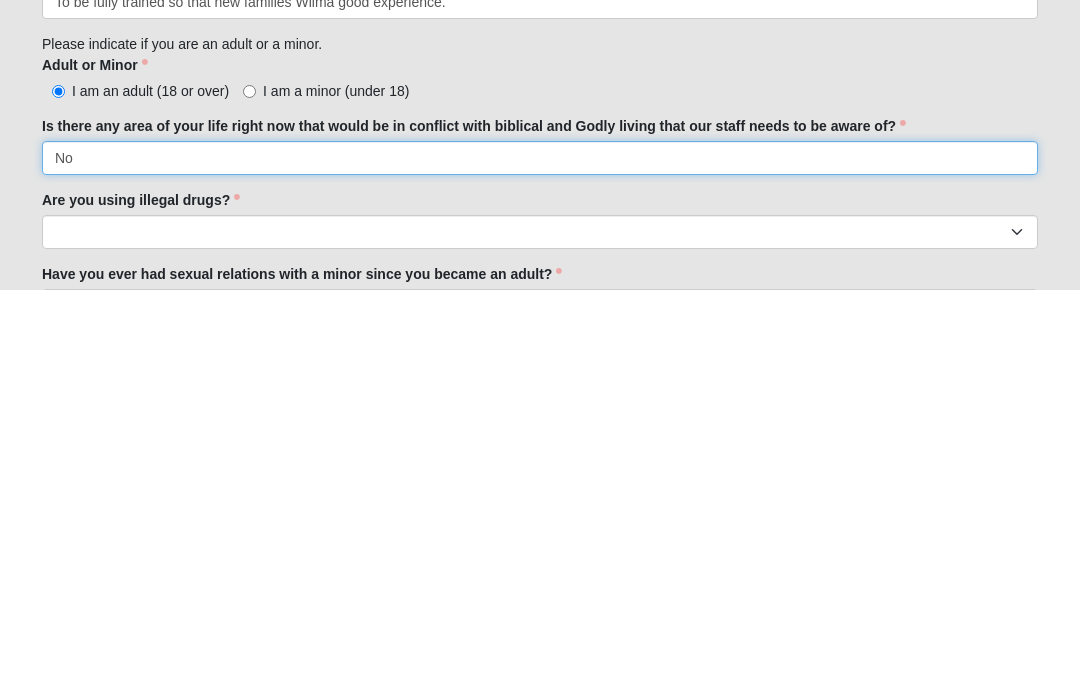 type on "No" 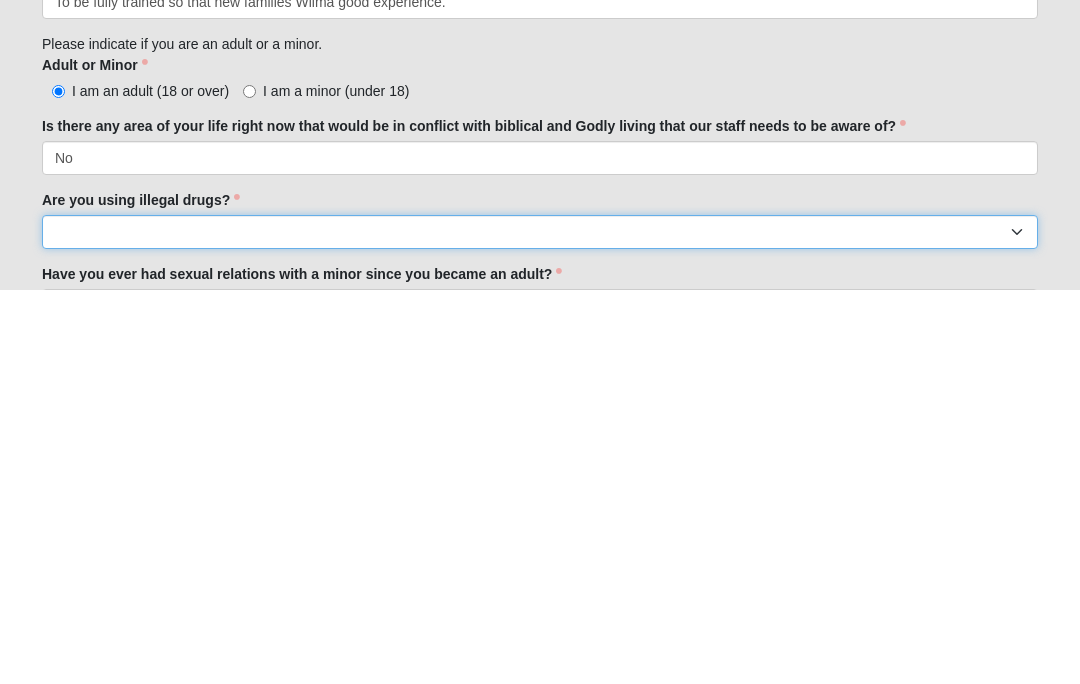 click on "Yes
No" at bounding box center (540, 626) 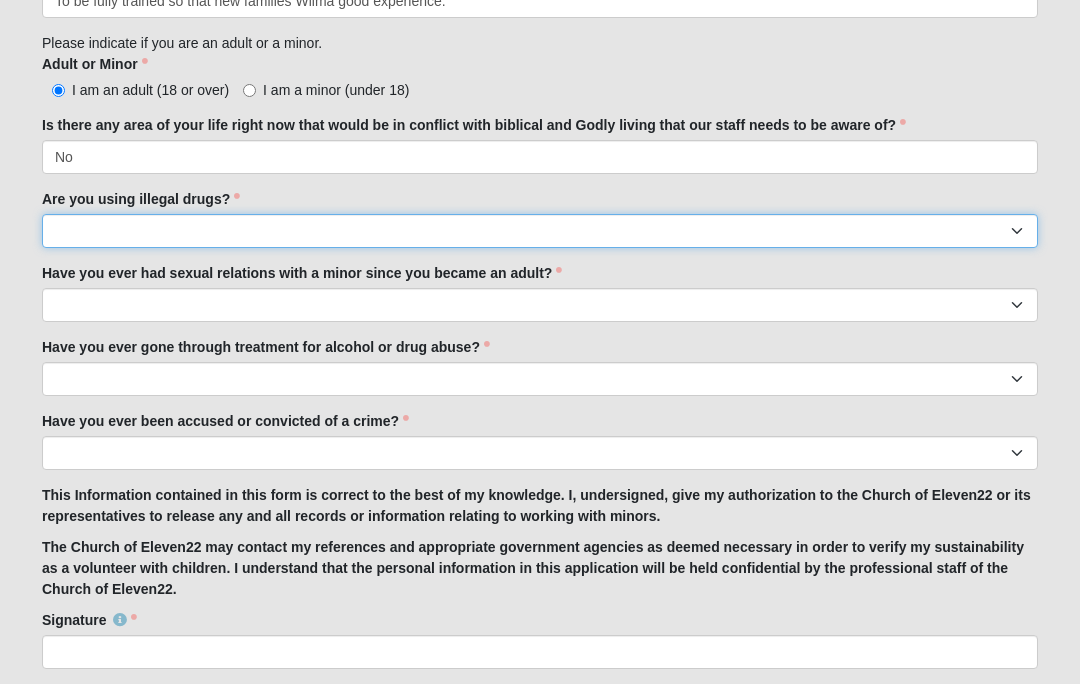 select on "No" 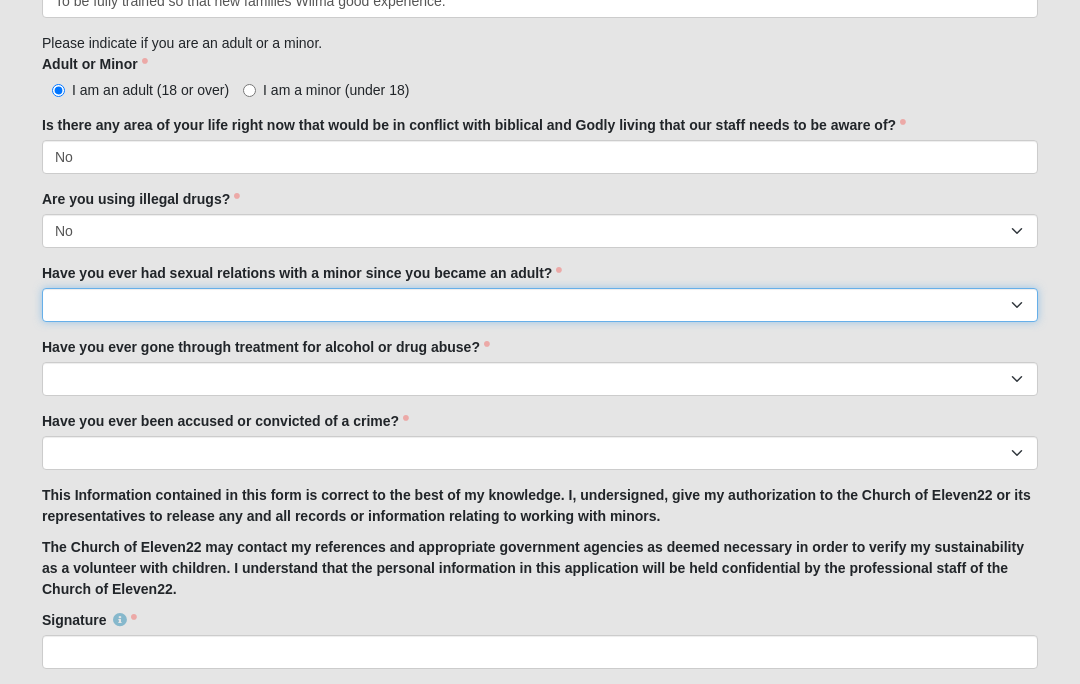 click on "Yes
No" at bounding box center [540, 305] 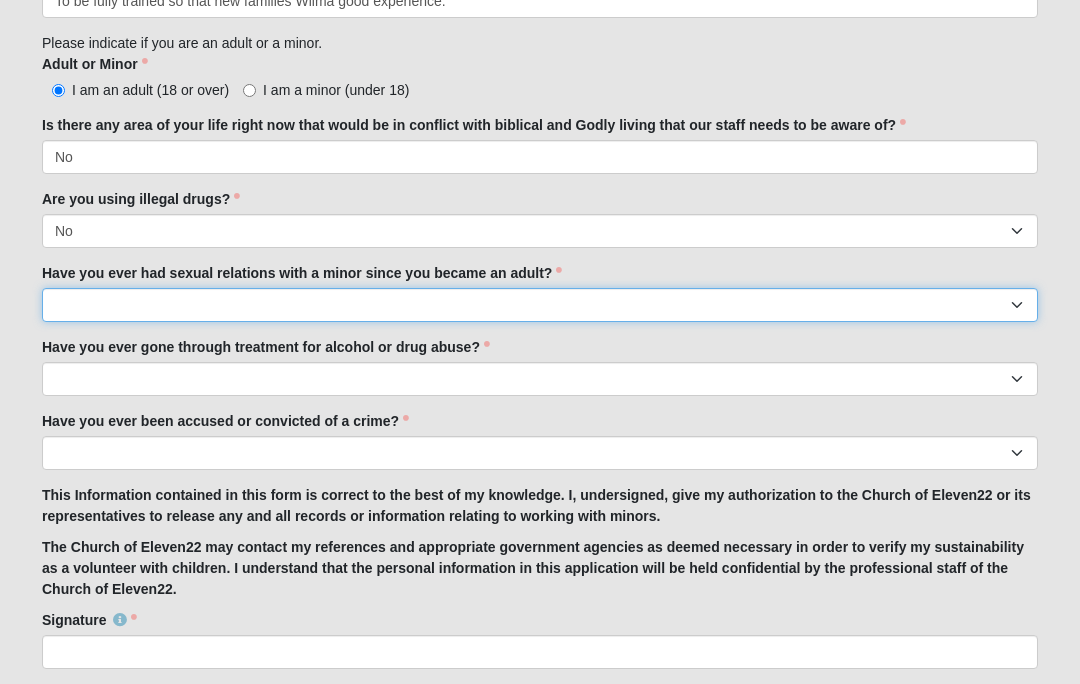 select on "No" 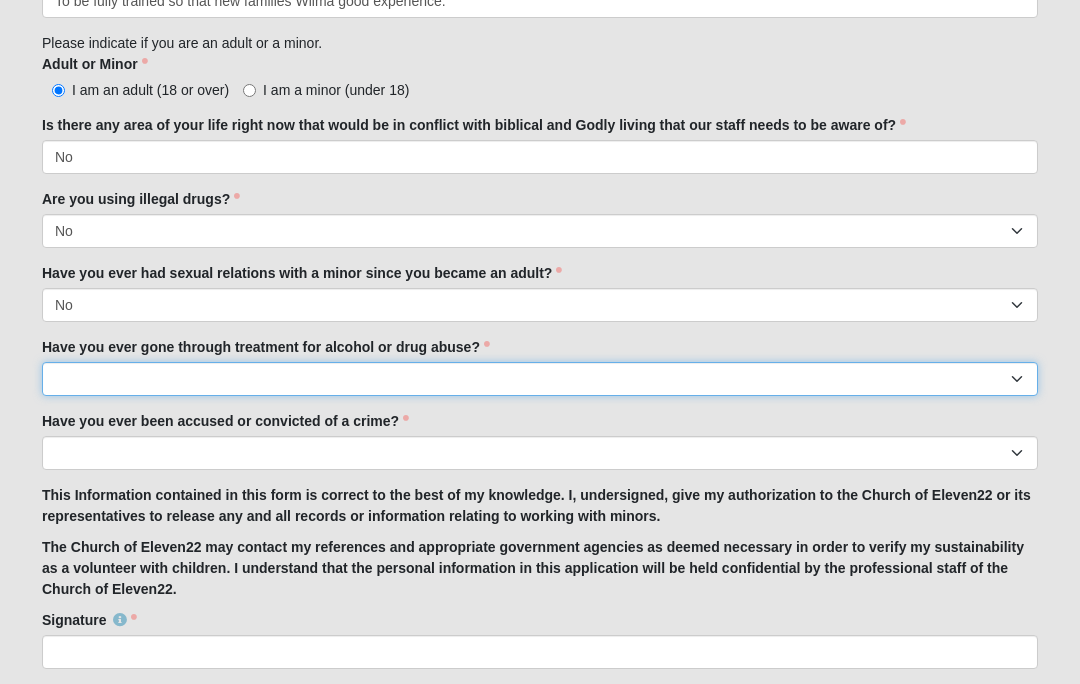 click on "Yes
No" at bounding box center [540, 379] 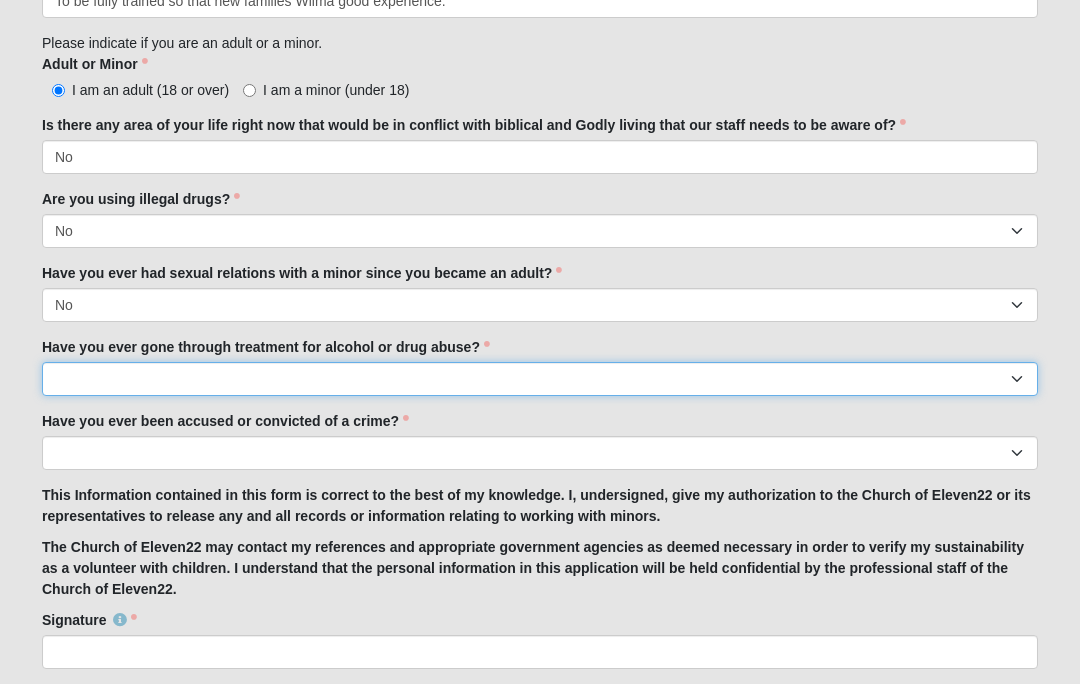 select on "No" 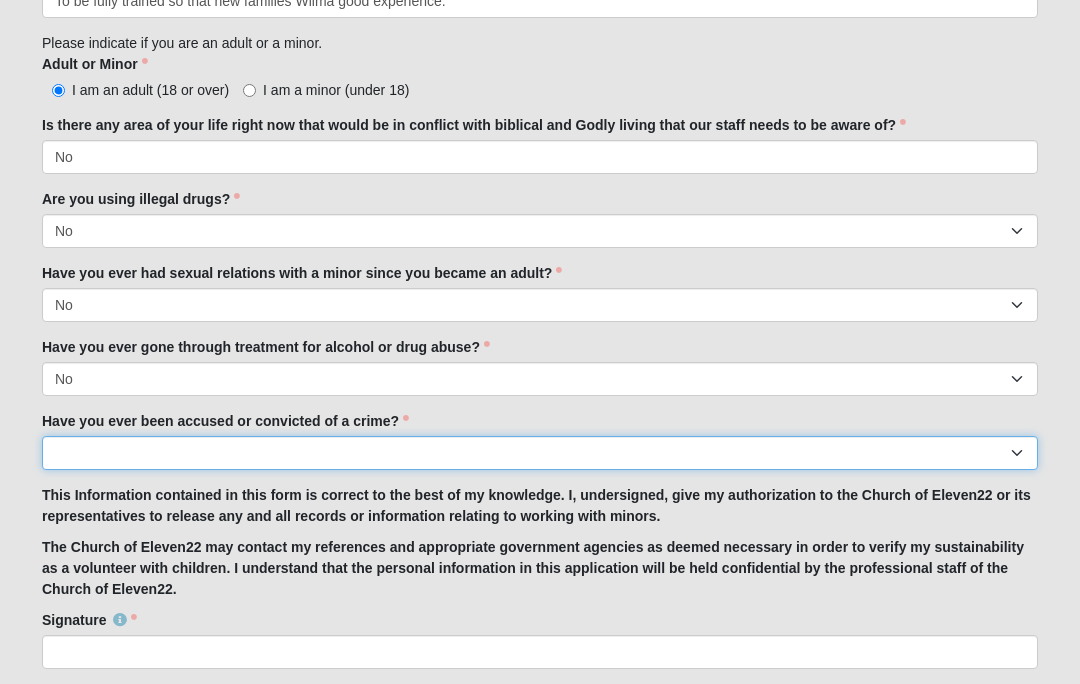 click on "Yes
No" at bounding box center [540, 453] 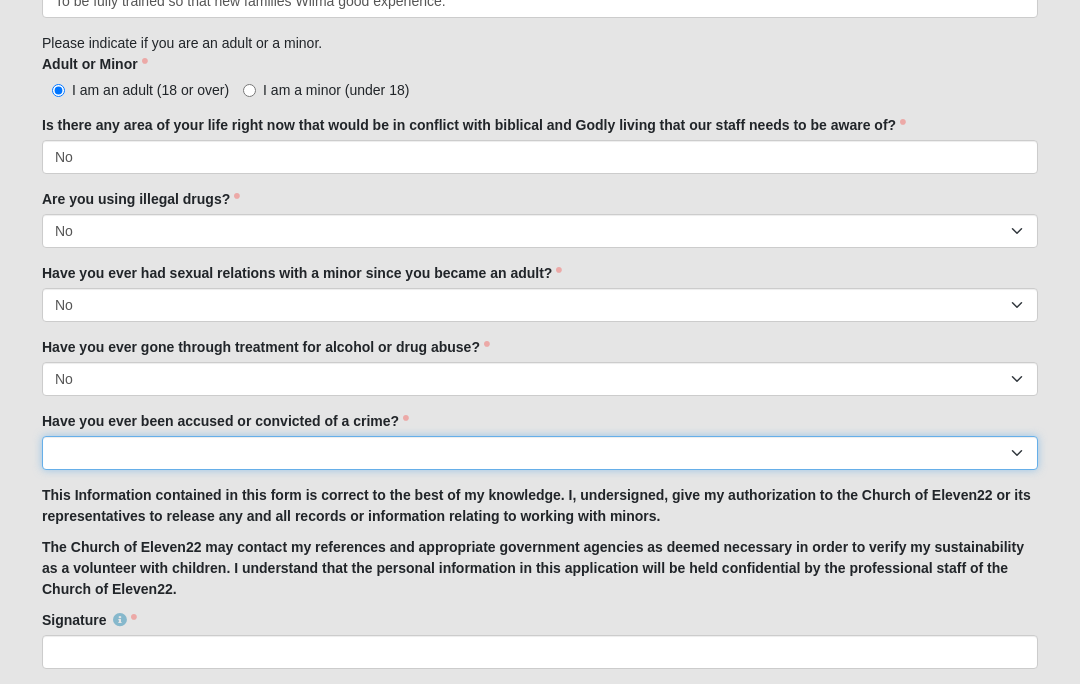 select on "No" 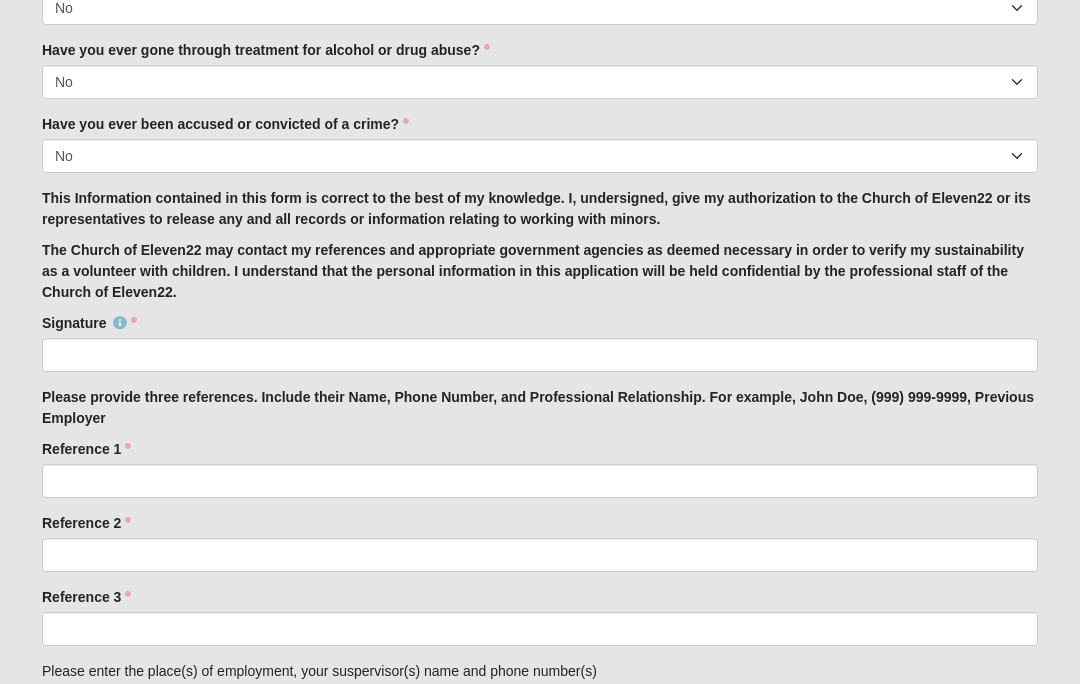 scroll, scrollTop: 1825, scrollLeft: 0, axis: vertical 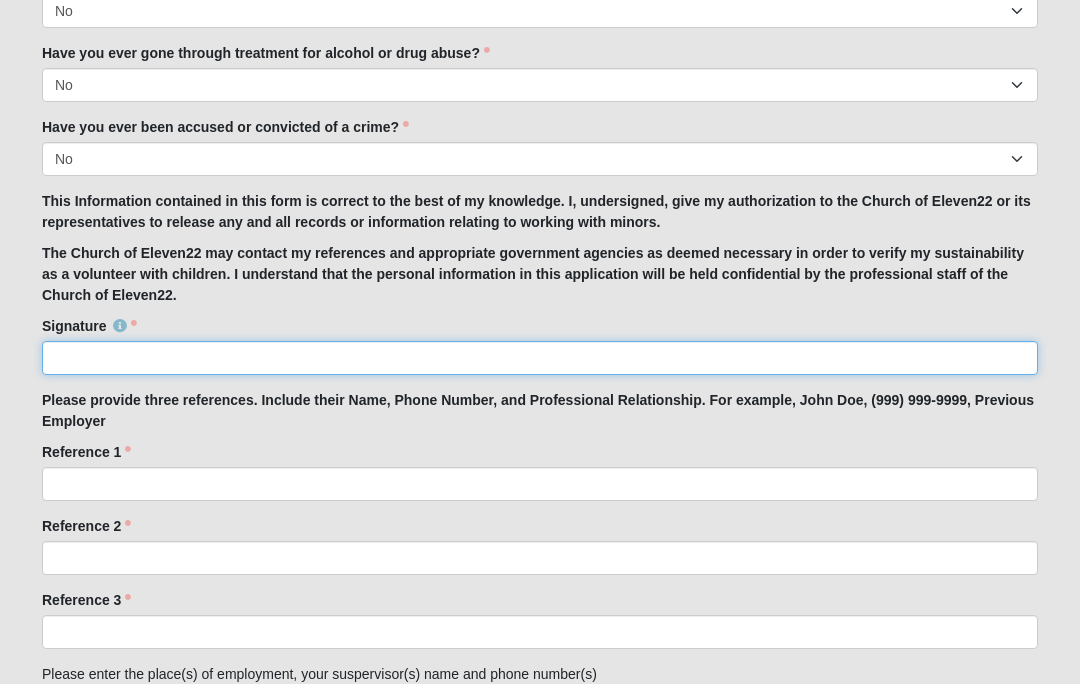 click on "Signature" at bounding box center (540, 359) 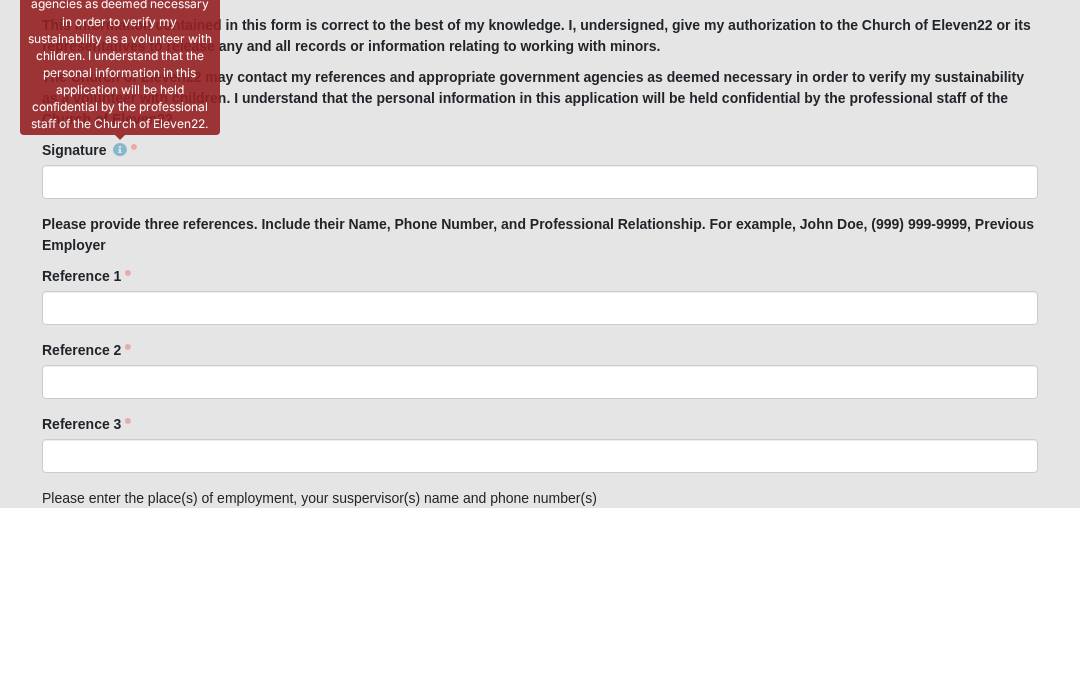 click at bounding box center [120, 314] 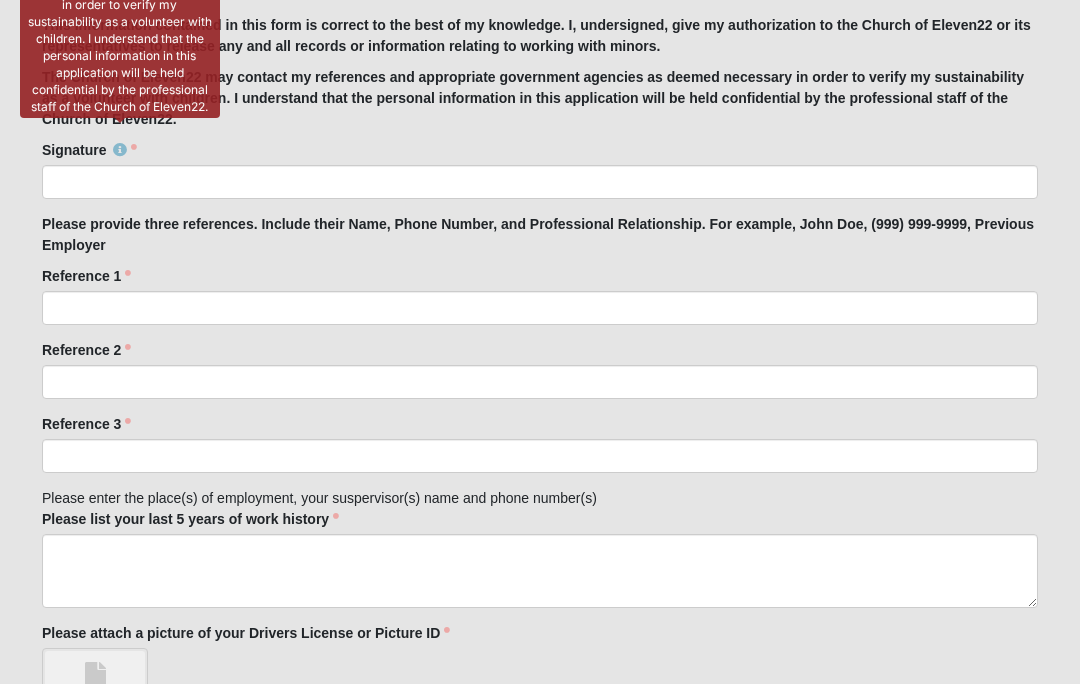 click at bounding box center (120, 150) 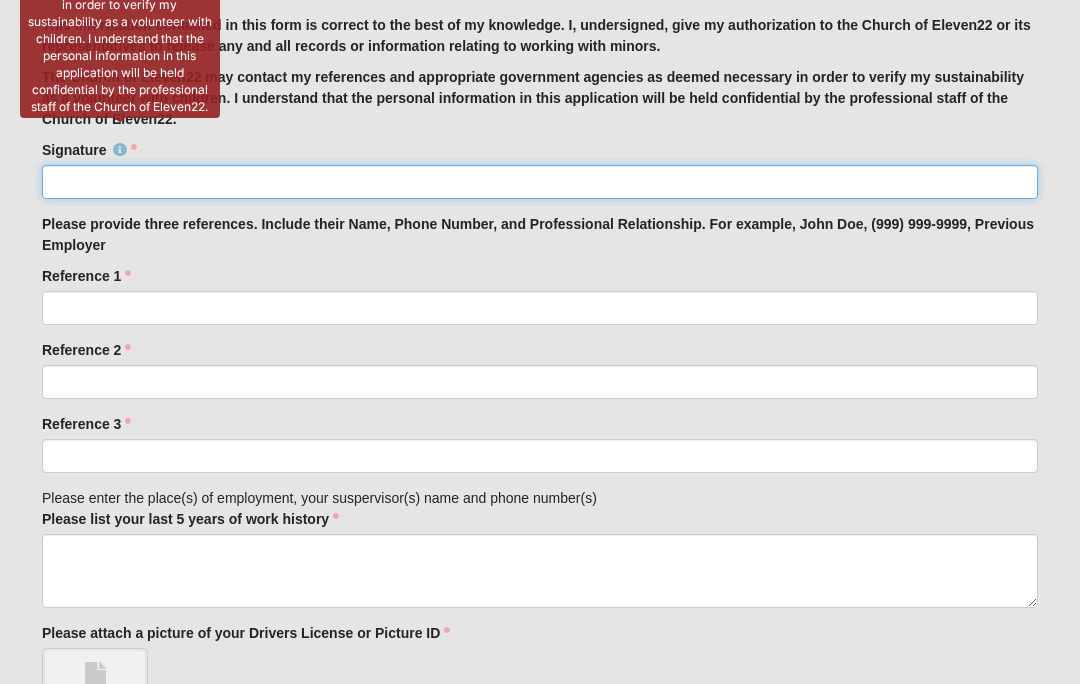 click on "Signature" at bounding box center (540, 182) 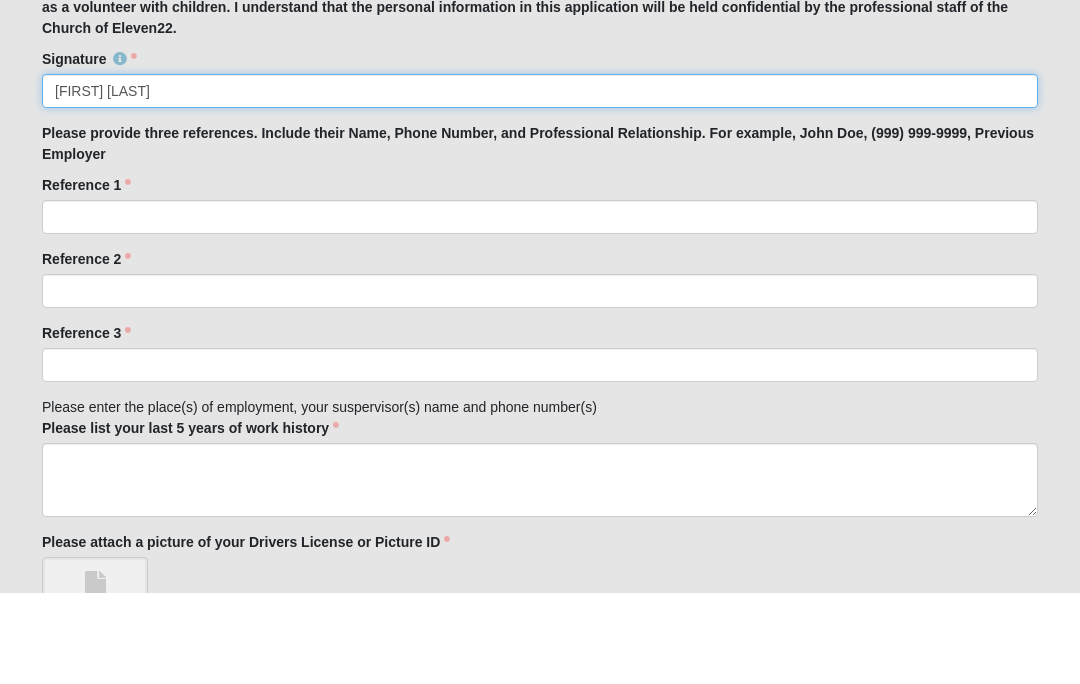 type on "[FIRST] [LAST]" 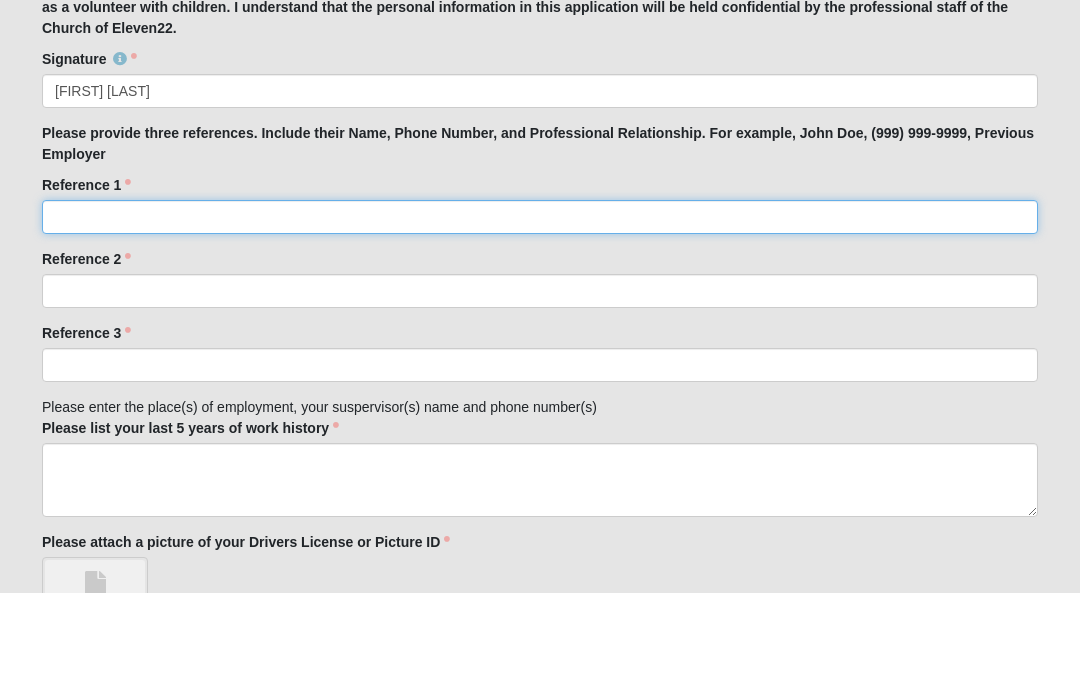 click on "Reference 1" at bounding box center (540, 308) 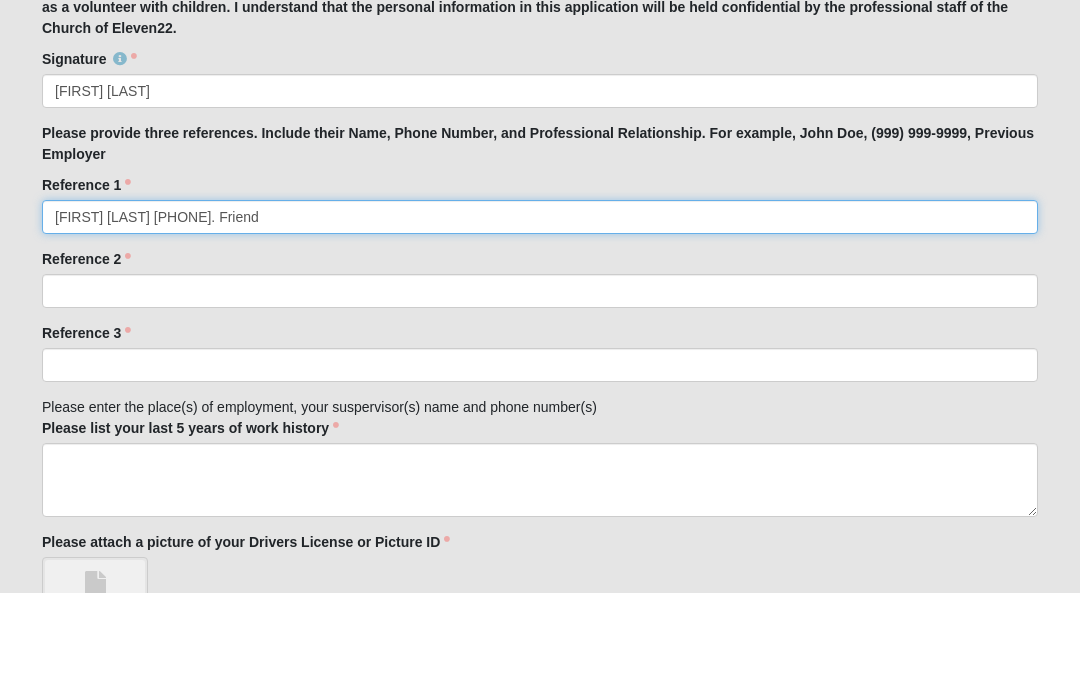 type on "[FIRST] [LAST] [PHONE]. Friend" 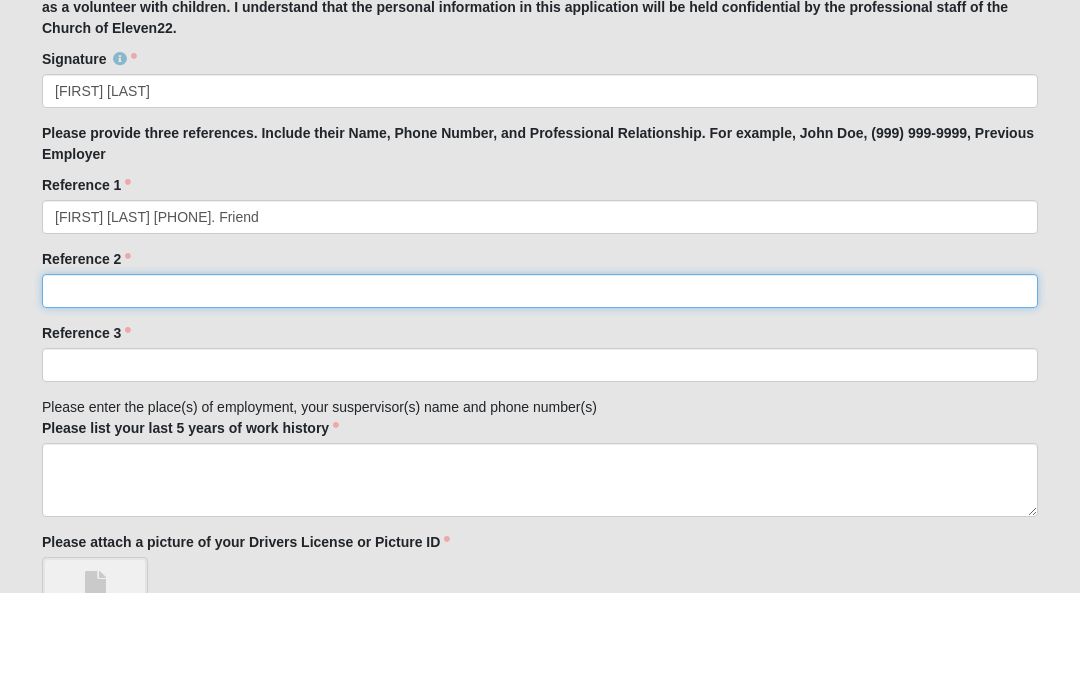 click on "Reference 2" at bounding box center (540, 382) 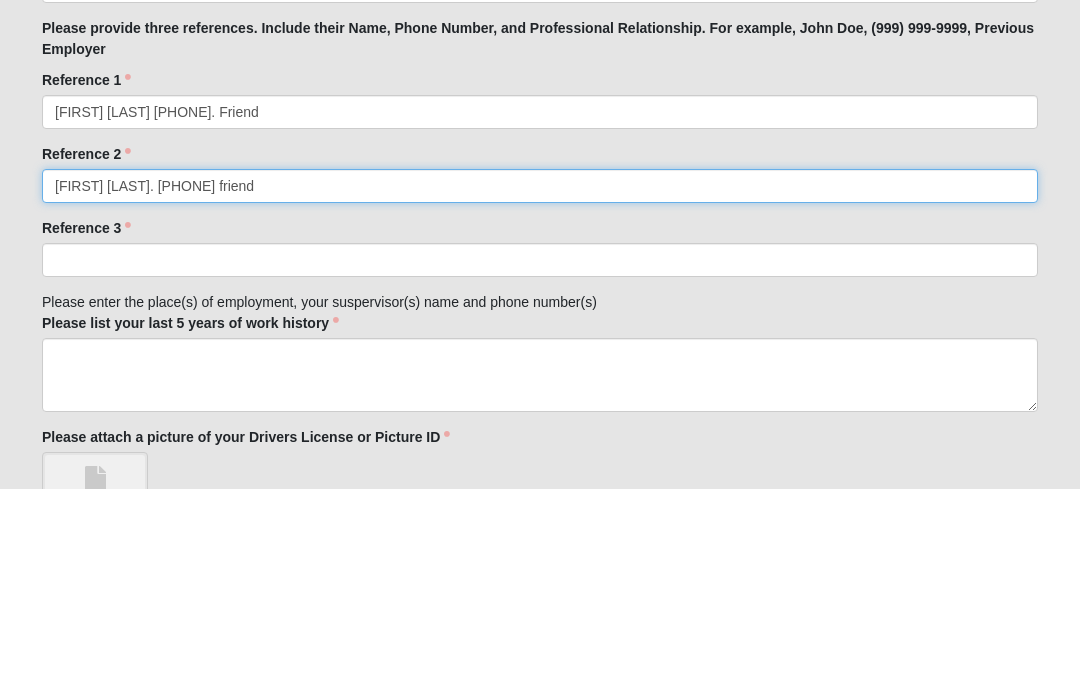 type on "[FIRST] [LAST]. [PHONE] friend" 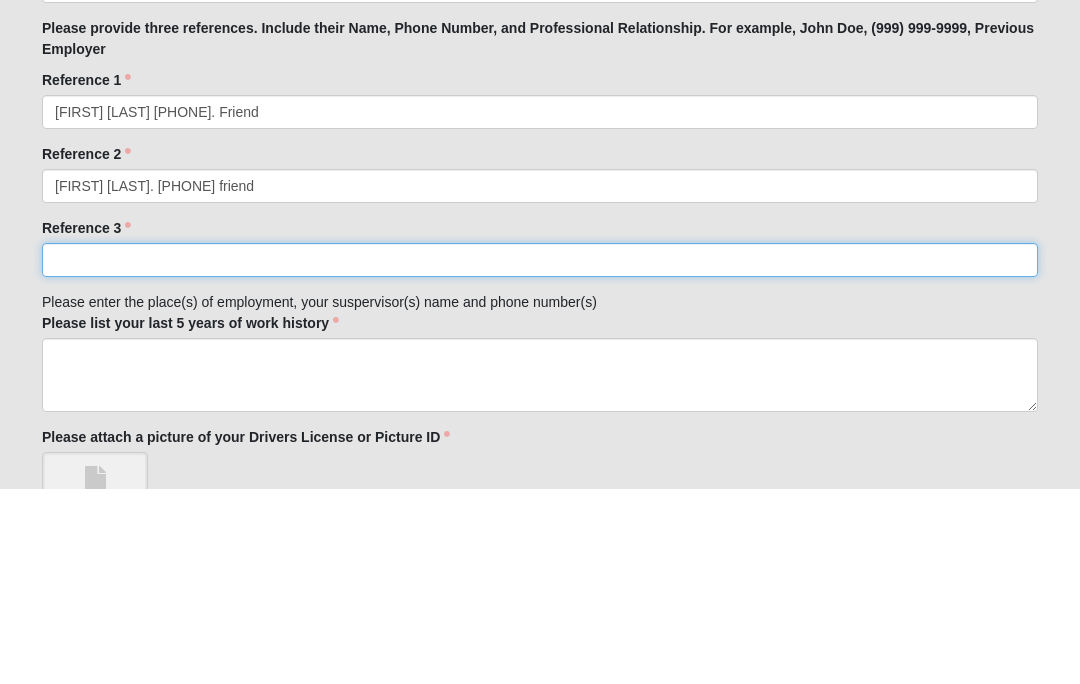 click on "Reference 3" at bounding box center (540, 456) 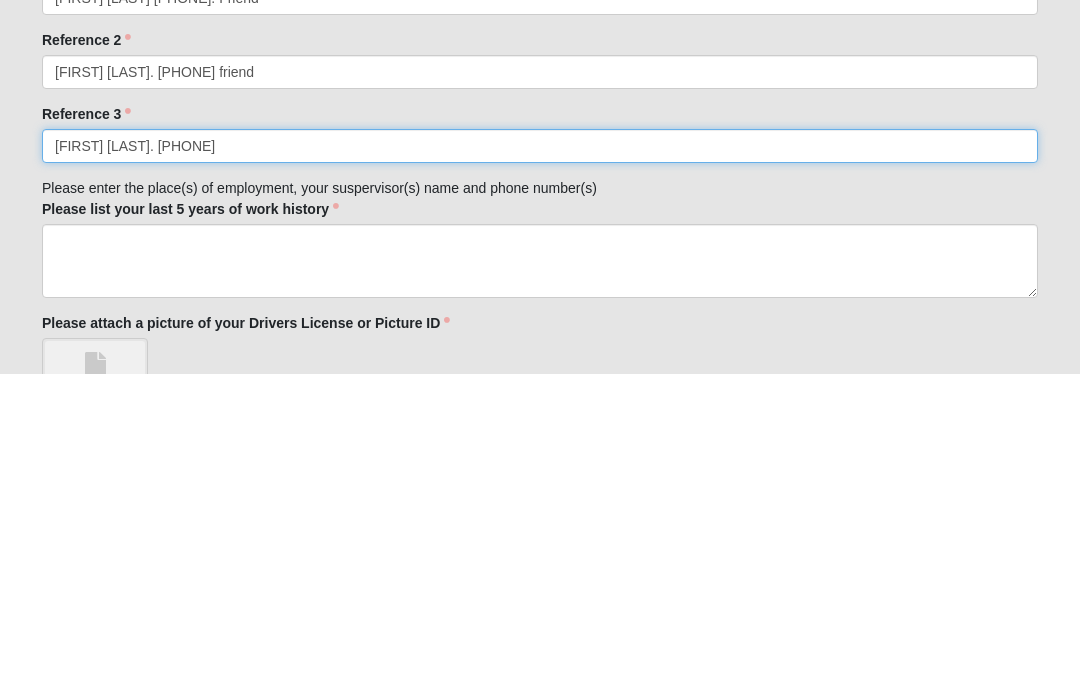 type on "[FIRST] [LAST]. [PHONE]" 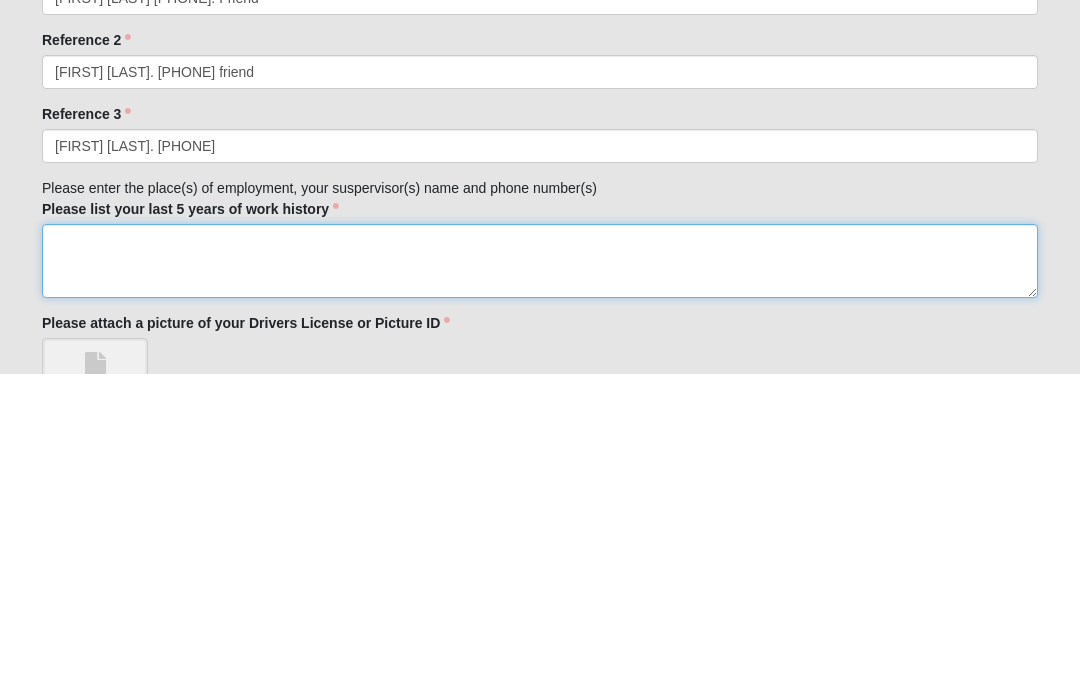 click on "Please list your last 5 years of work history" at bounding box center (540, 571) 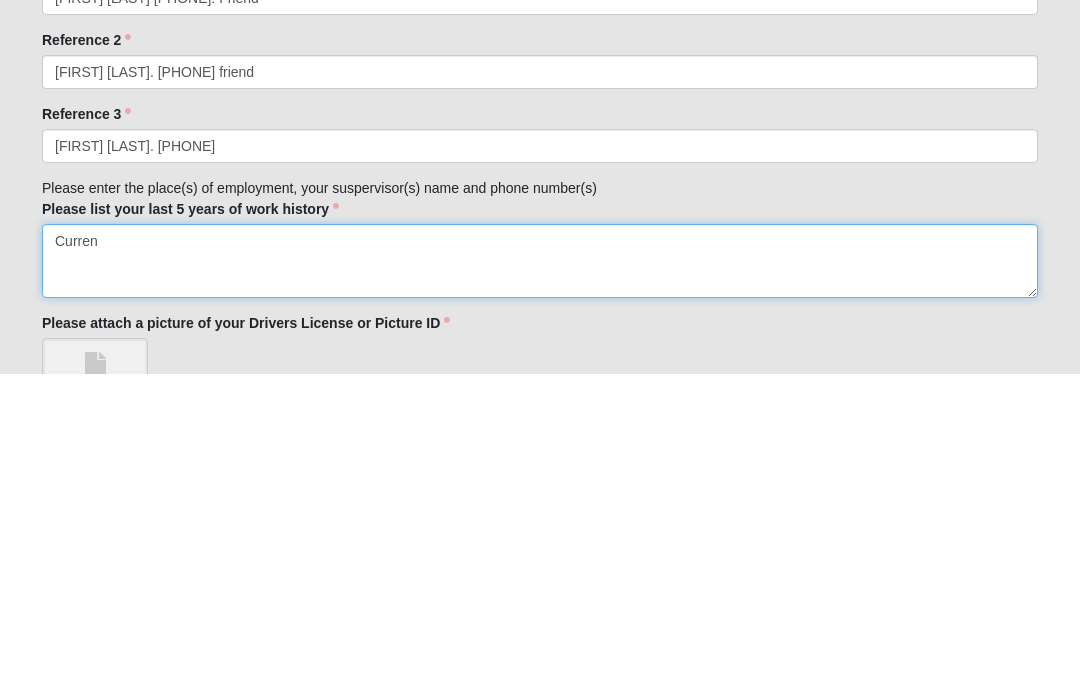 type on "Curre" 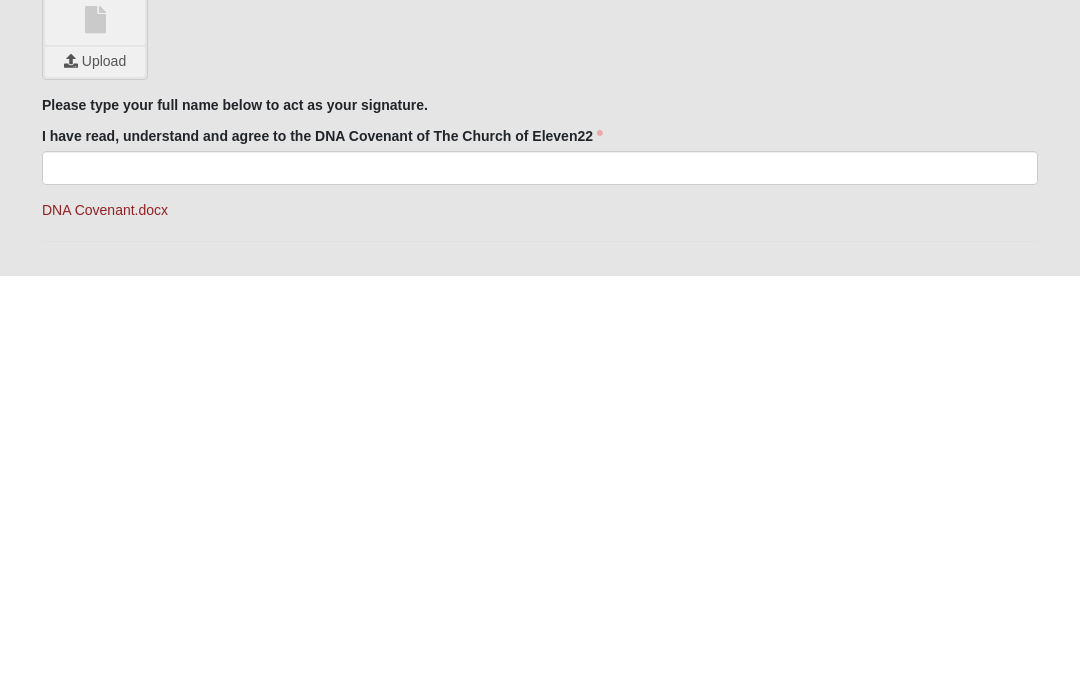 scroll, scrollTop: 2254, scrollLeft: 0, axis: vertical 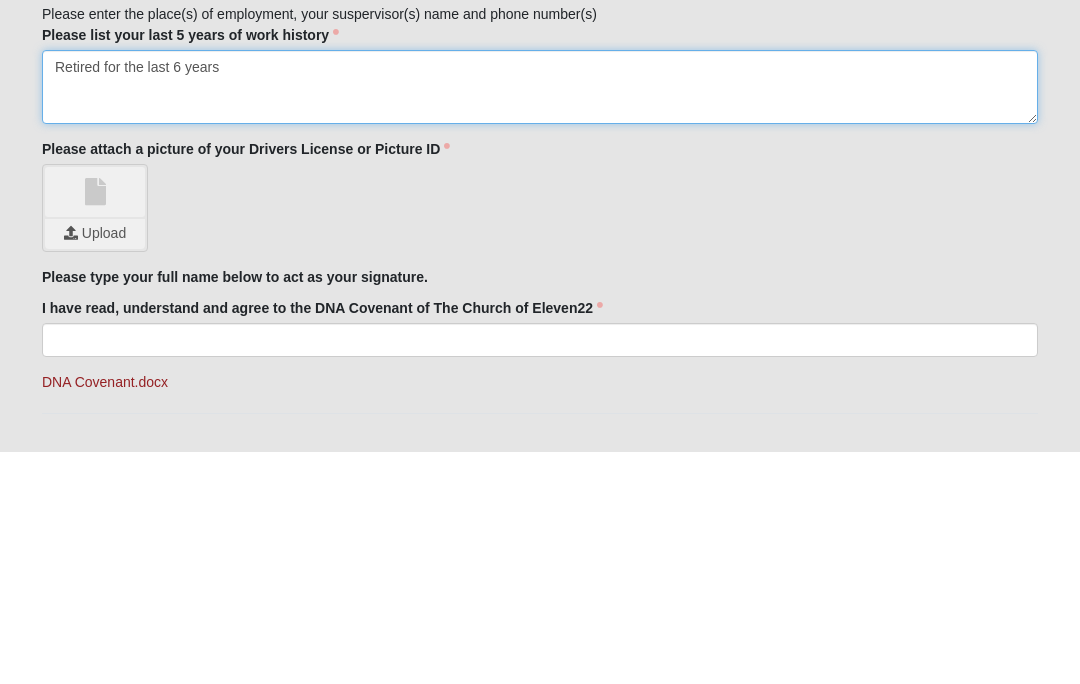 type on "Retired for the last 6 years" 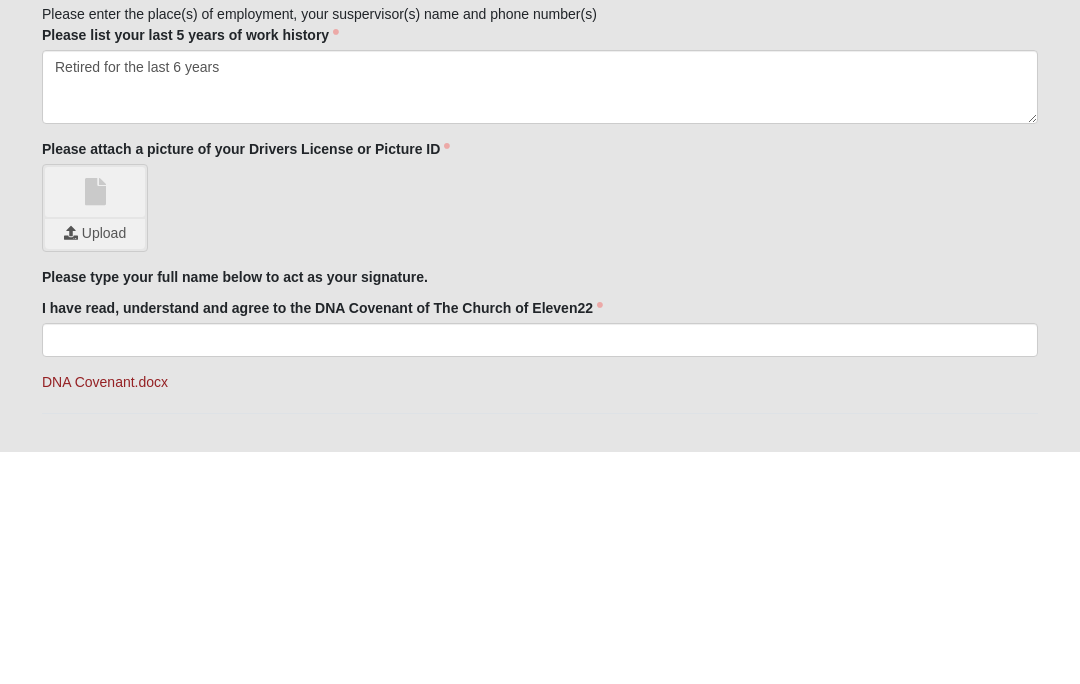 click at bounding box center [95, 466] 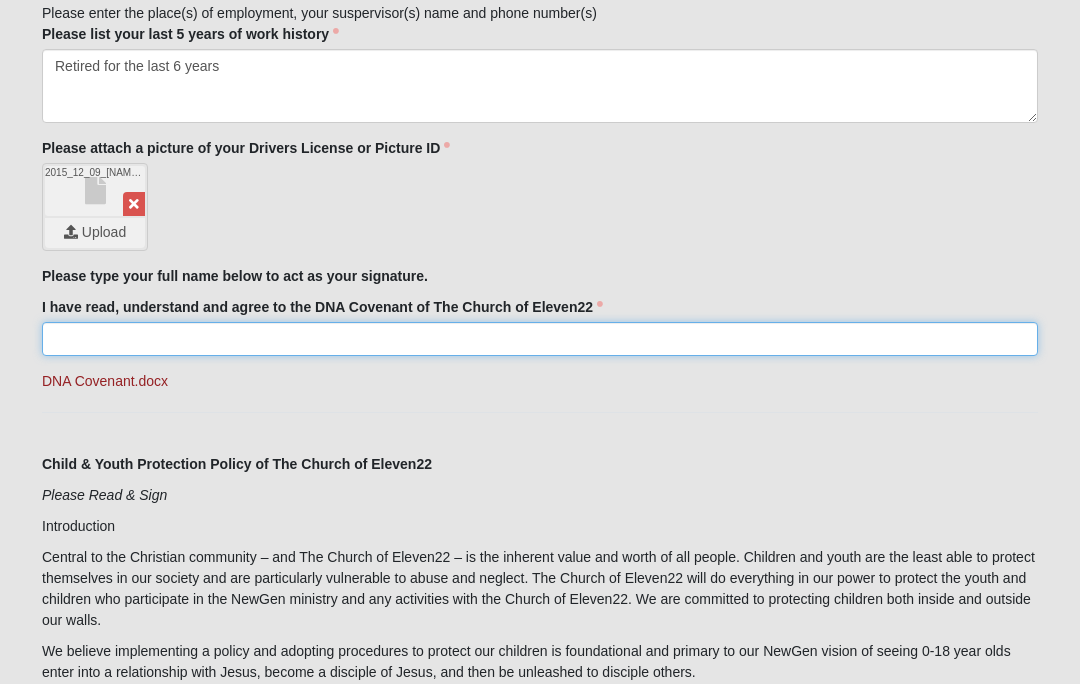 click on "I have read, understand and agree to the DNA Covenant of The Church of Eleven22" at bounding box center [540, 339] 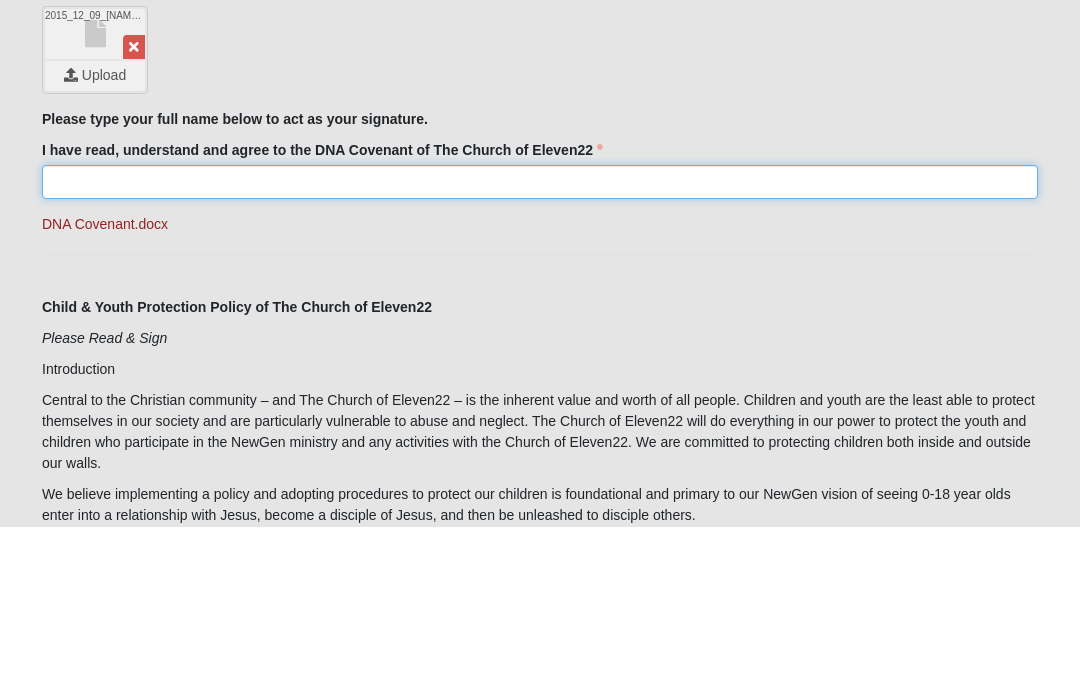 type on "E" 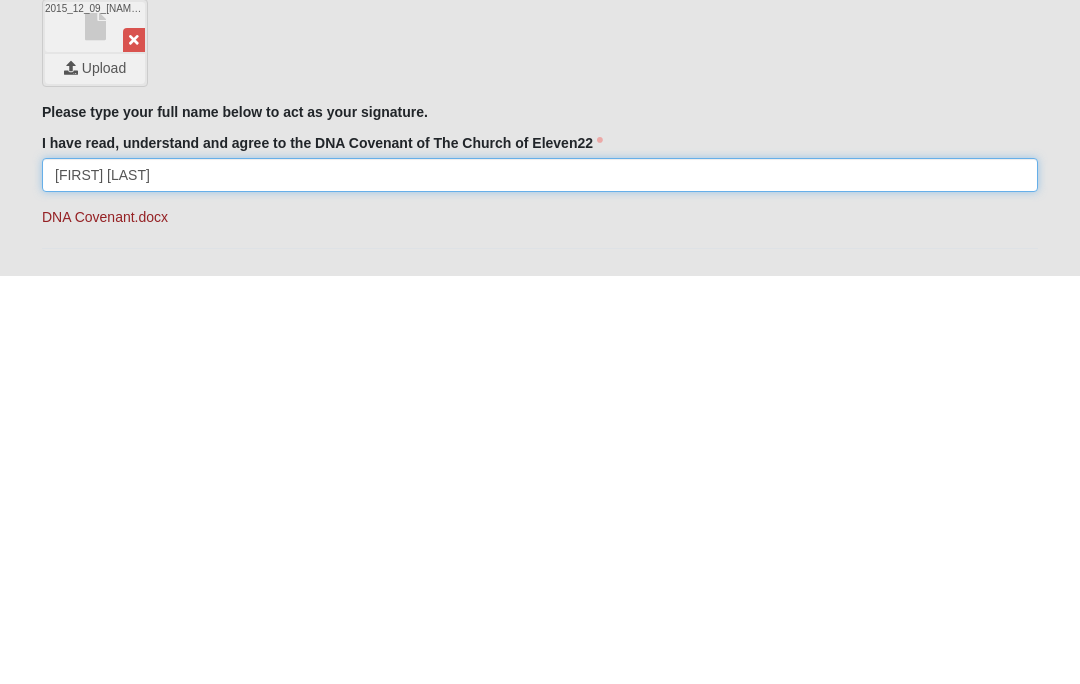 scroll, scrollTop: 2281, scrollLeft: 0, axis: vertical 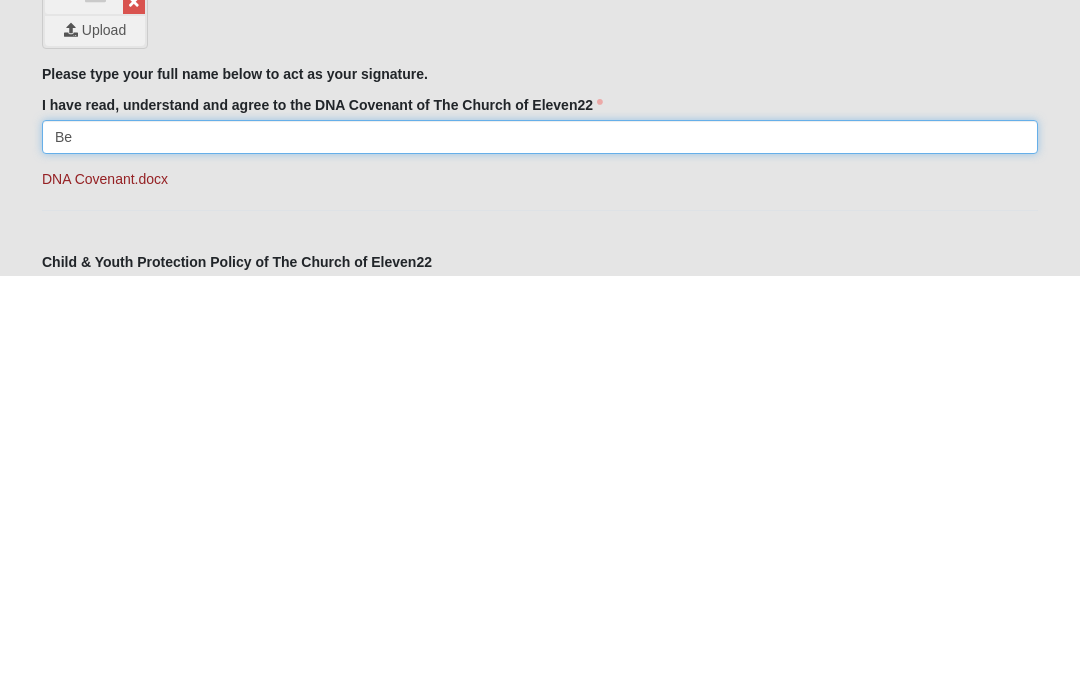 type on "B" 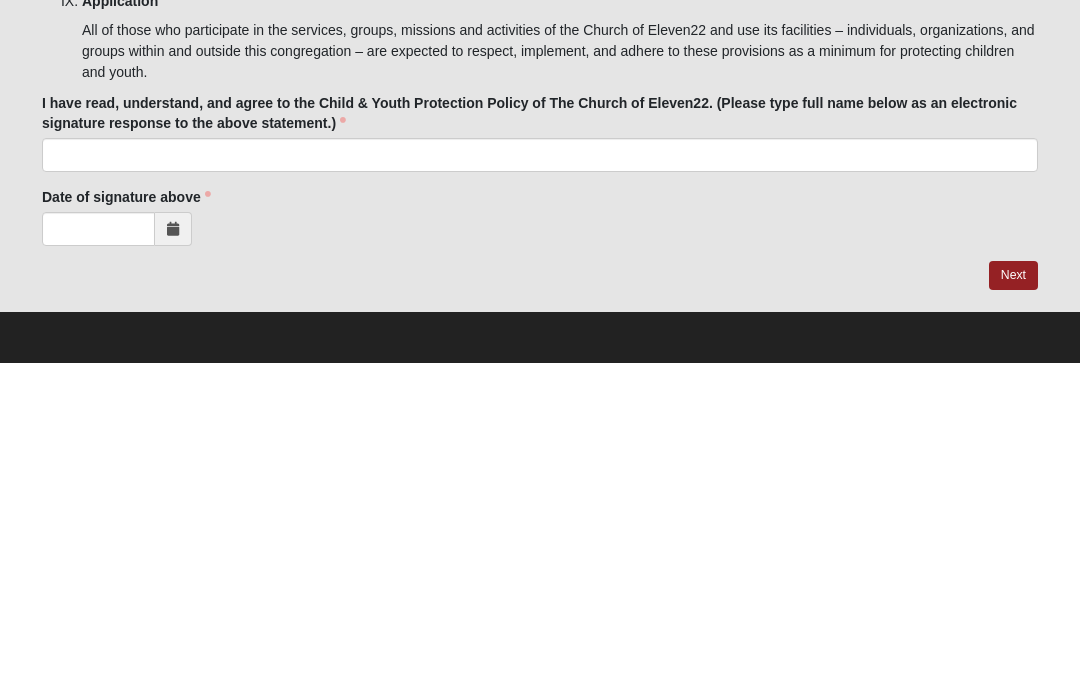 scroll, scrollTop: 7107, scrollLeft: 0, axis: vertical 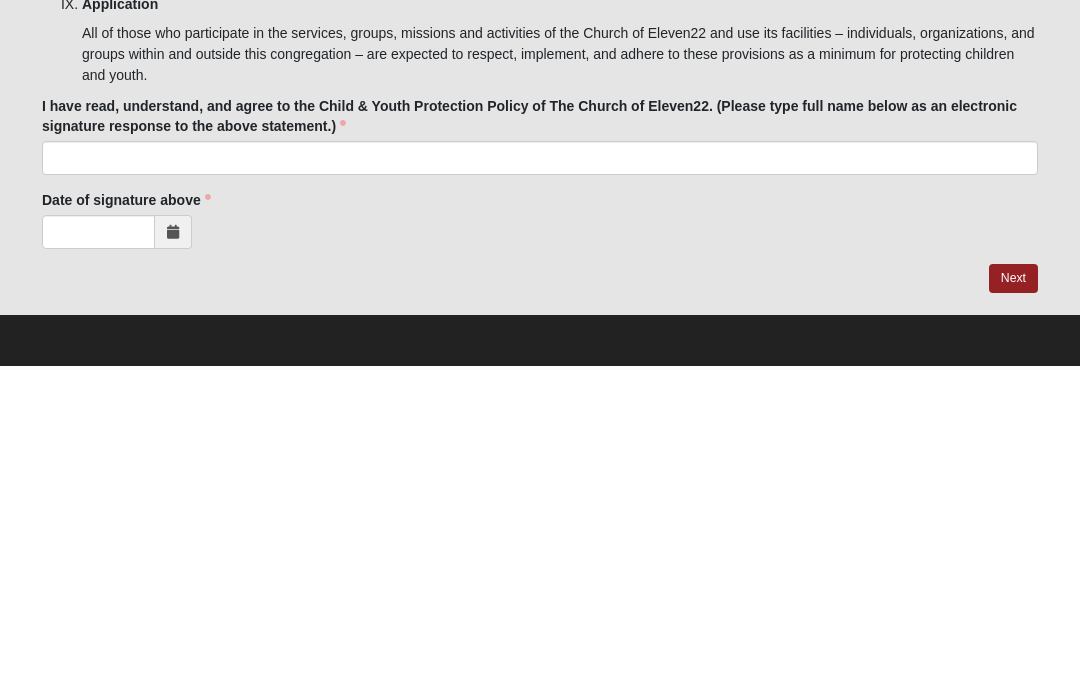 type on "[FIRST] [LAST] [LAST]" 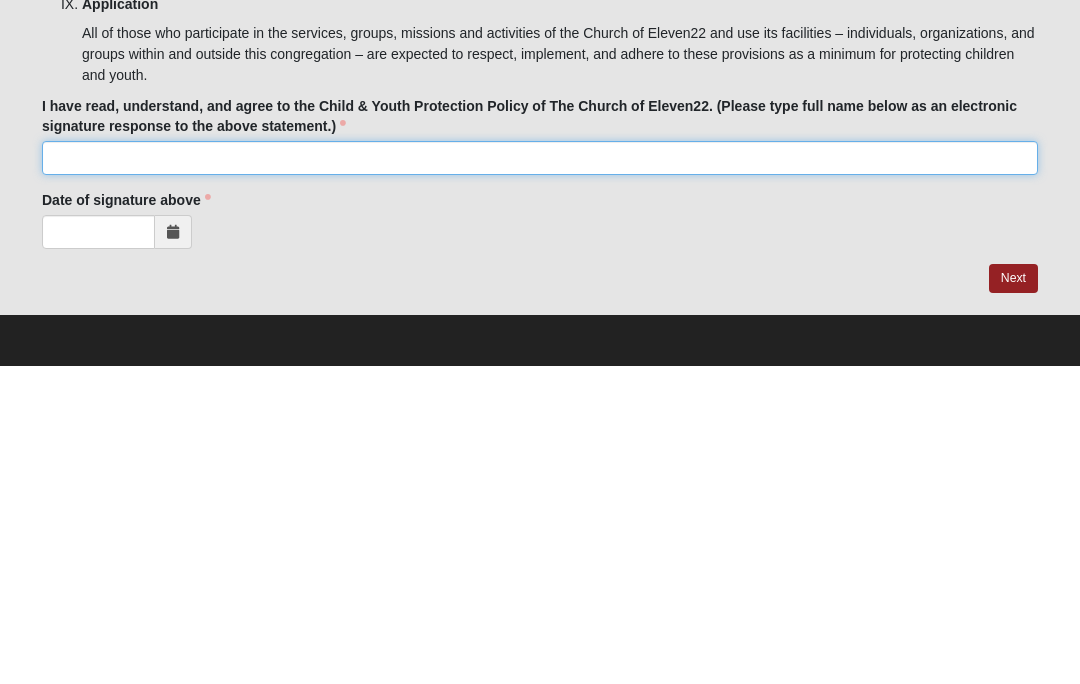 click on "I have read, understand, and agree to the Child & Youth Protection Policy of The Church of Eleven22. (Please type full name below as an electronic signature response to the above statement.)" at bounding box center (540, 476) 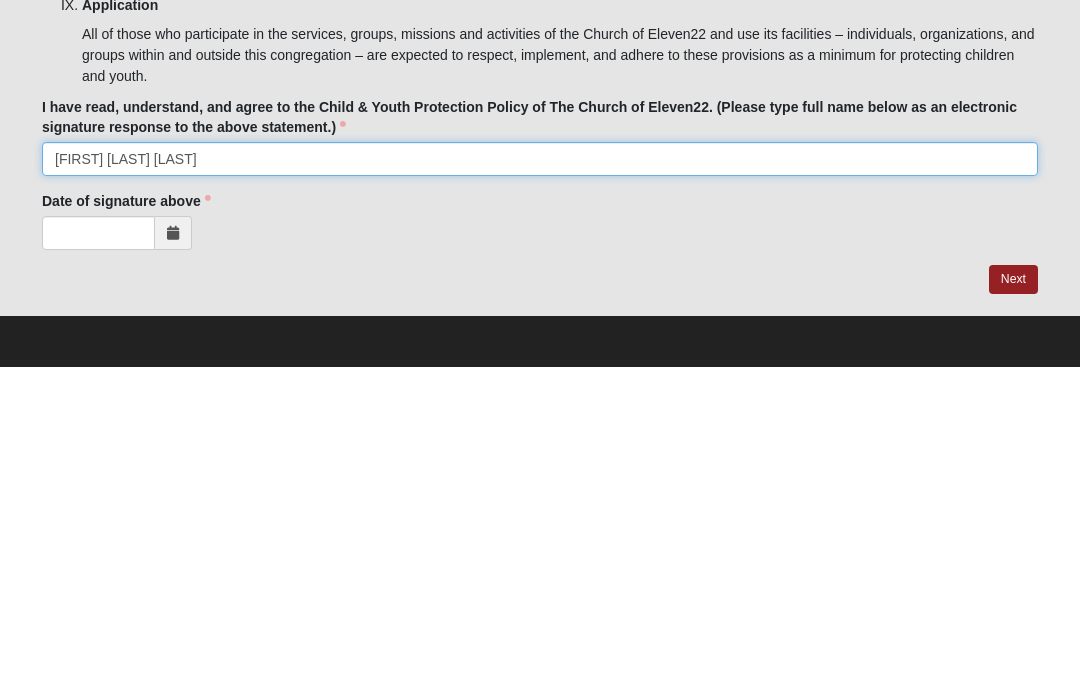 type on "[FIRST] [LAST] [LAST]" 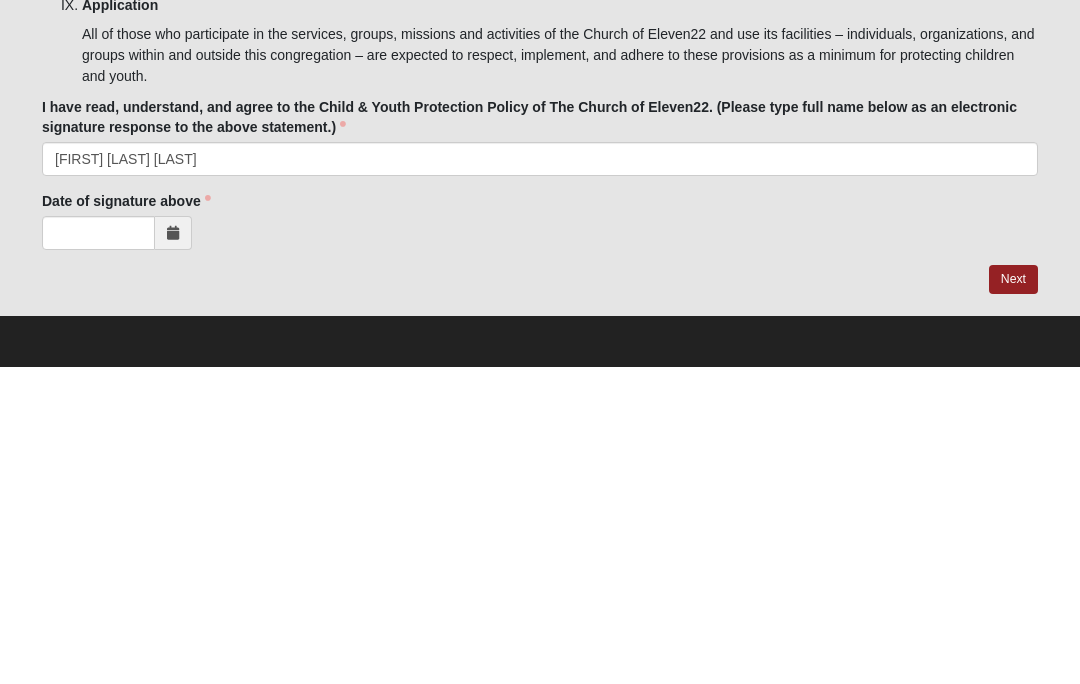 click at bounding box center [173, 550] 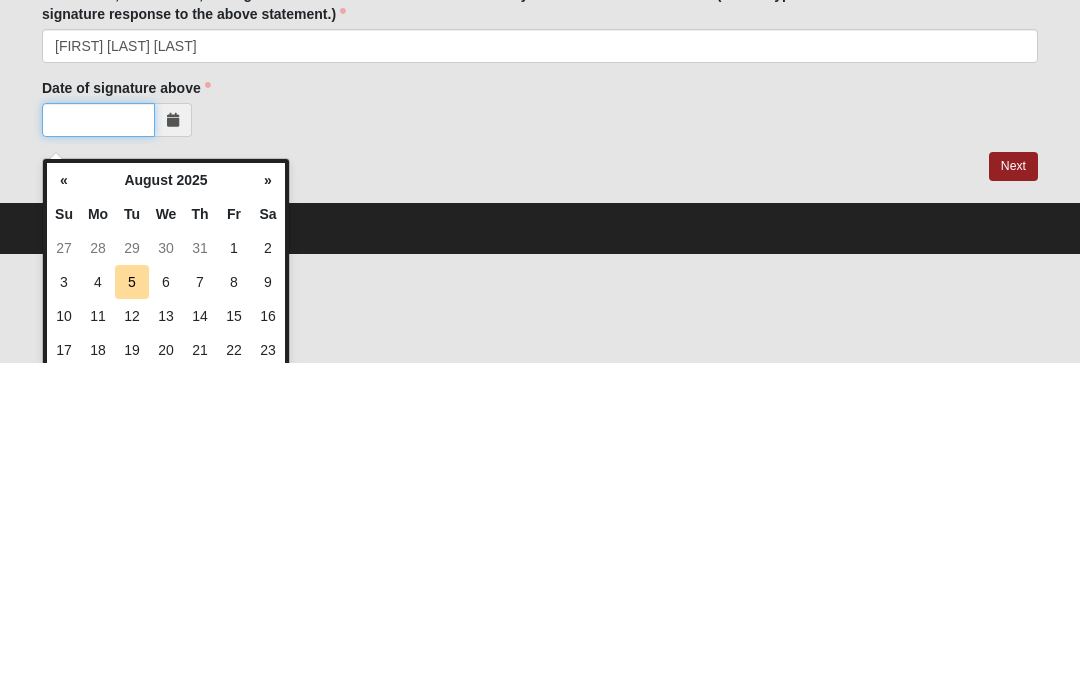 scroll, scrollTop: 7198, scrollLeft: 0, axis: vertical 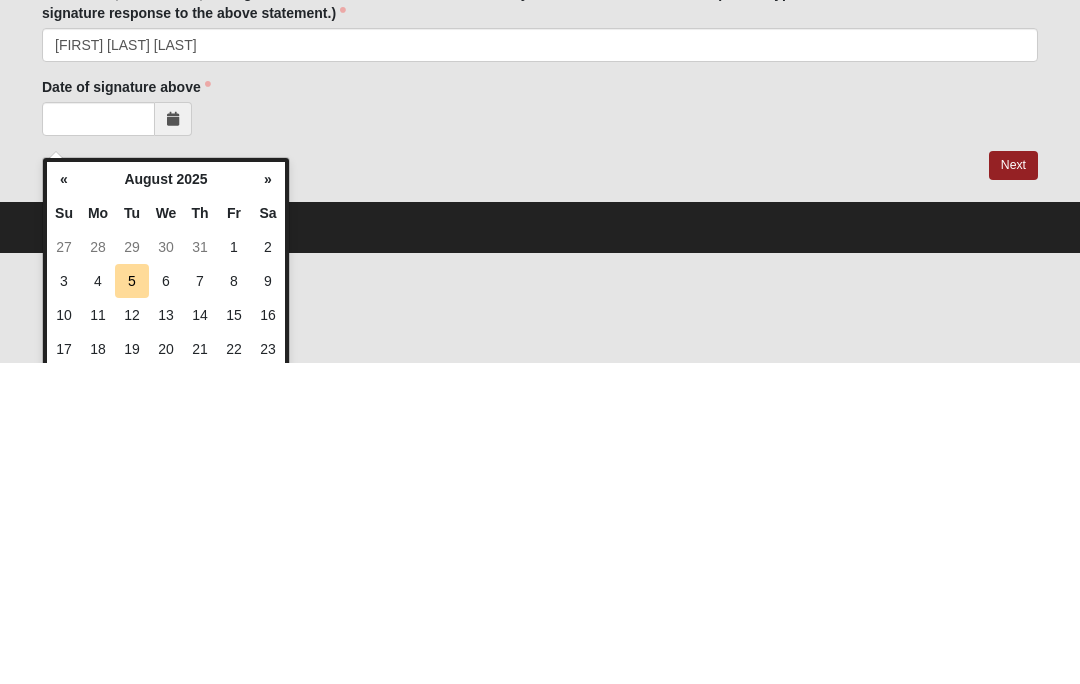 click on "5" at bounding box center (132, 602) 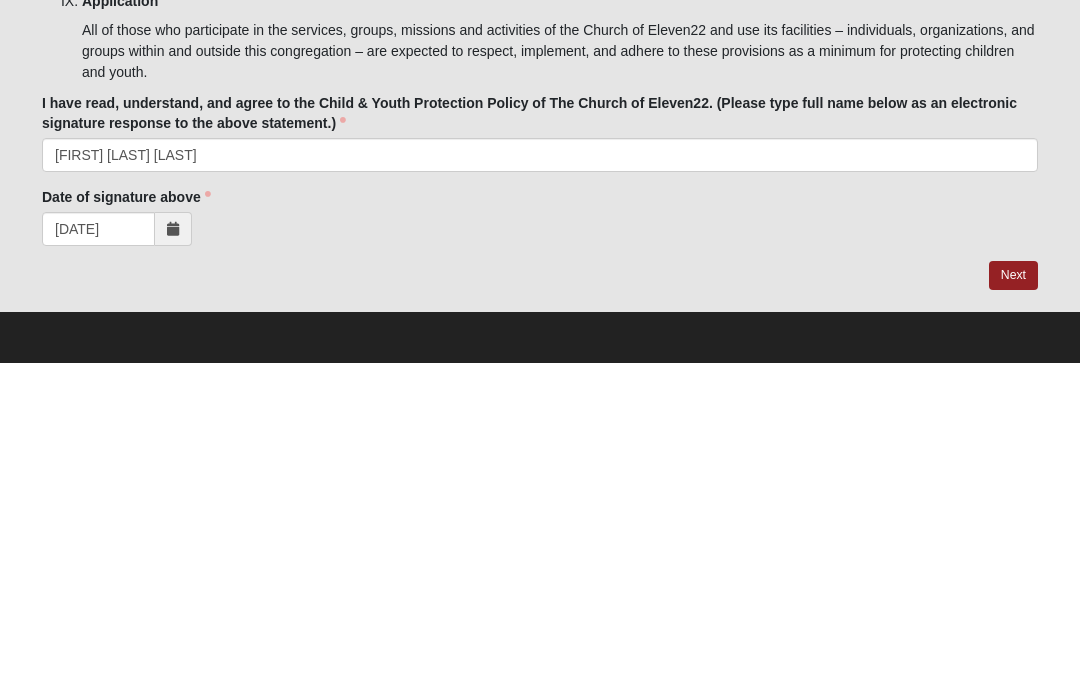 scroll, scrollTop: 7020, scrollLeft: 0, axis: vertical 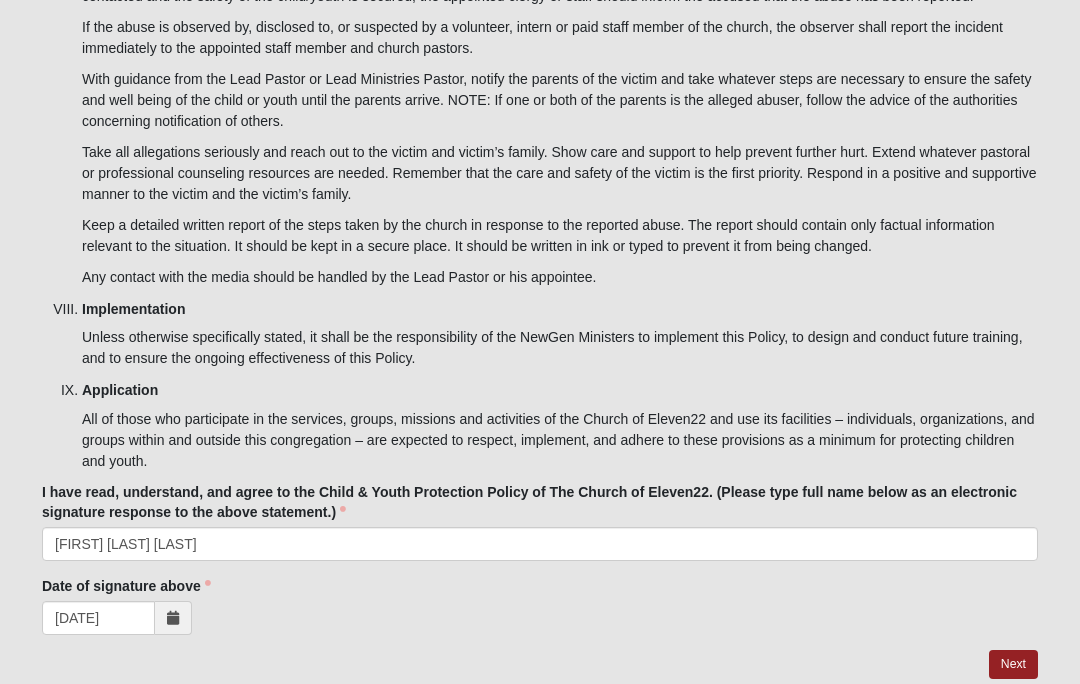 click on "Next" at bounding box center [1013, 664] 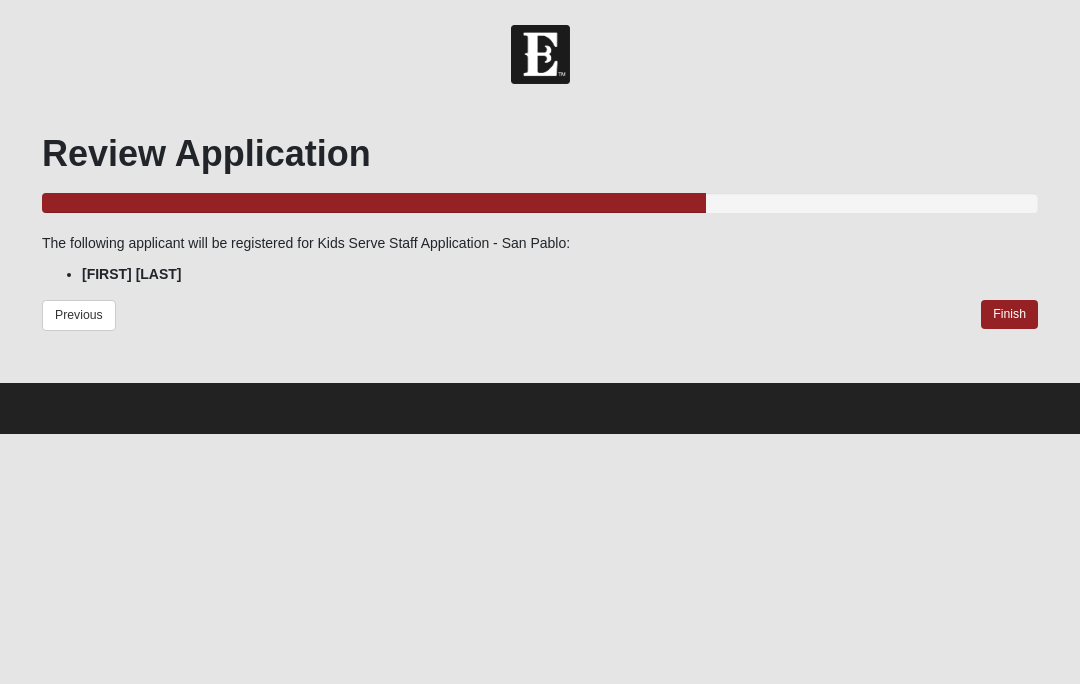 scroll, scrollTop: 0, scrollLeft: 0, axis: both 